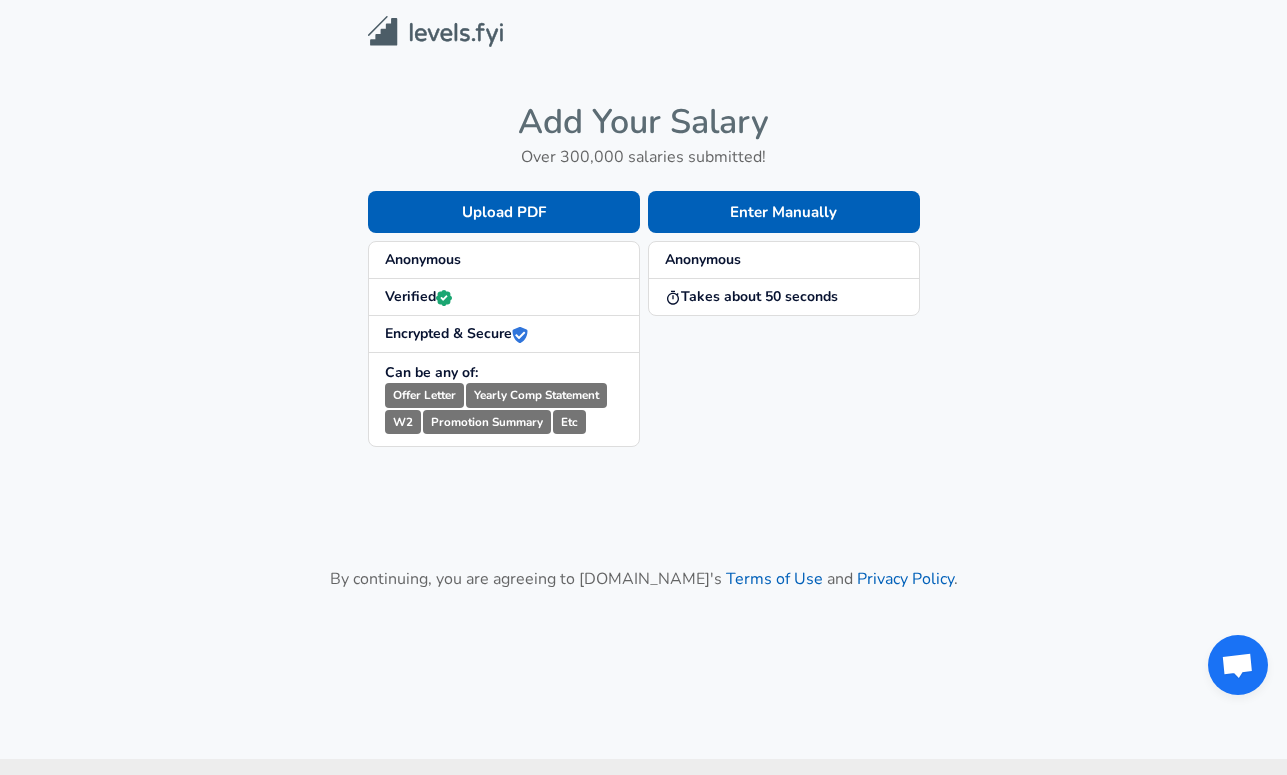 scroll, scrollTop: 0, scrollLeft: 0, axis: both 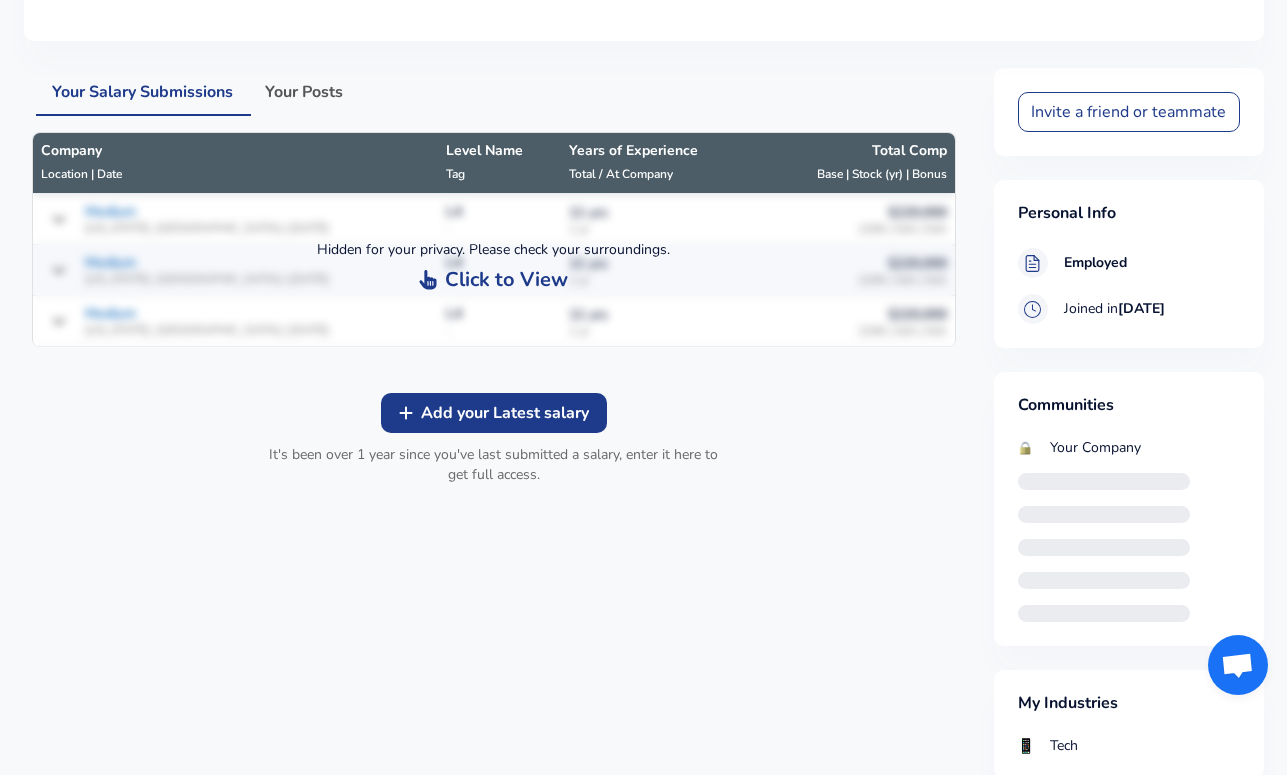 click on "It's been over 1 year since you've last submitted a salary, enter it here to get full access." at bounding box center [494, 465] 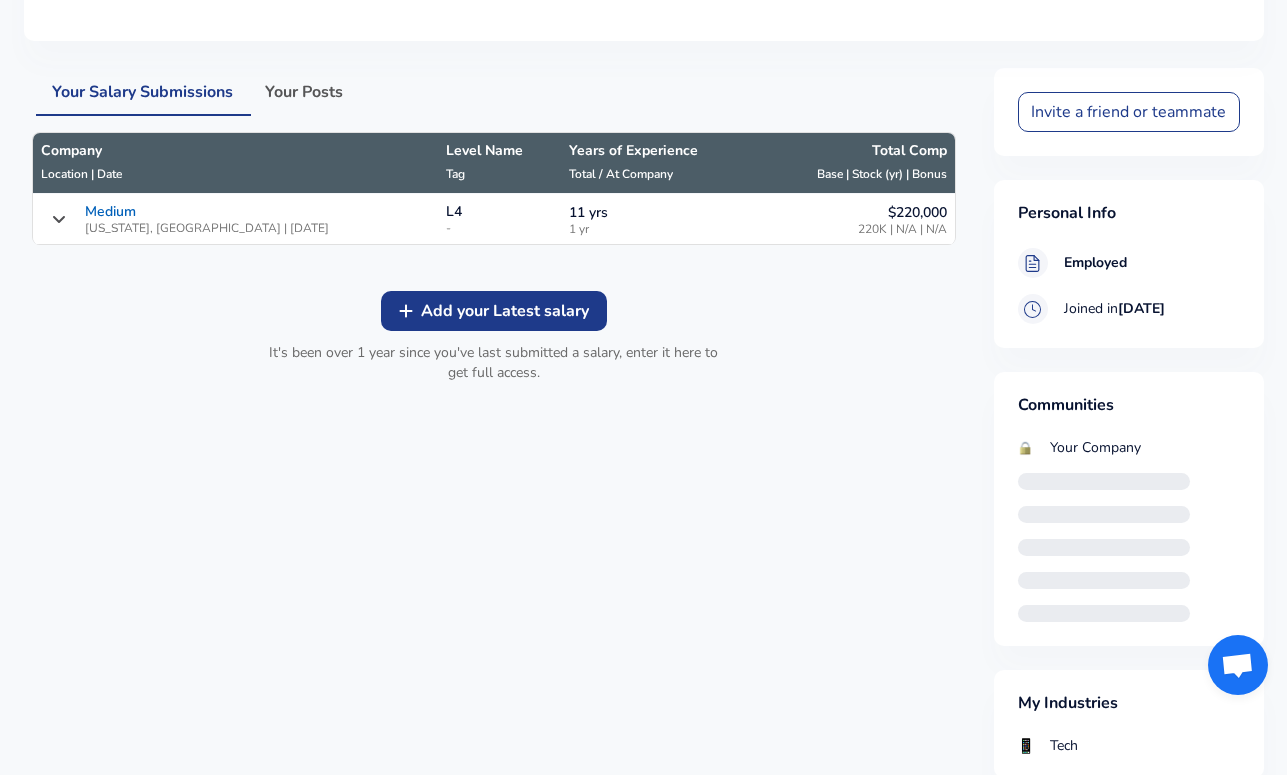 click on "Add your Latest salary" at bounding box center (505, 311) 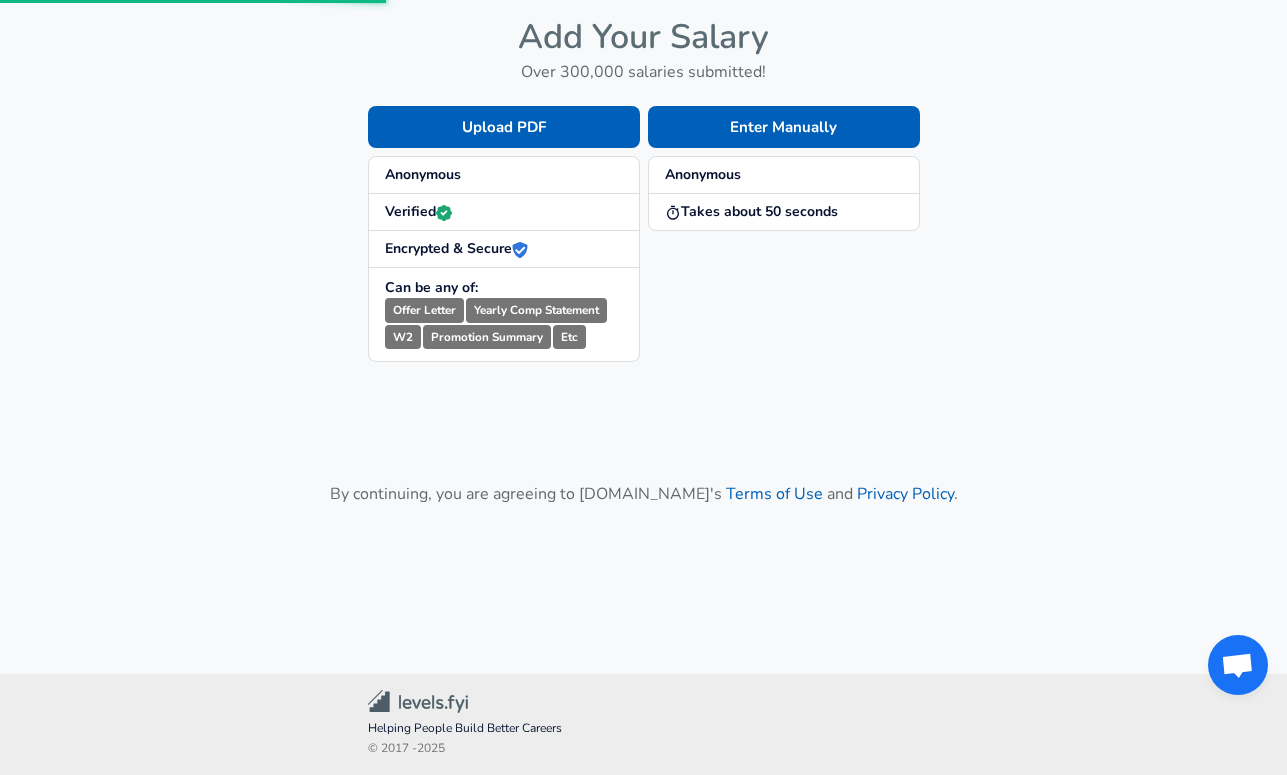 scroll, scrollTop: 0, scrollLeft: 0, axis: both 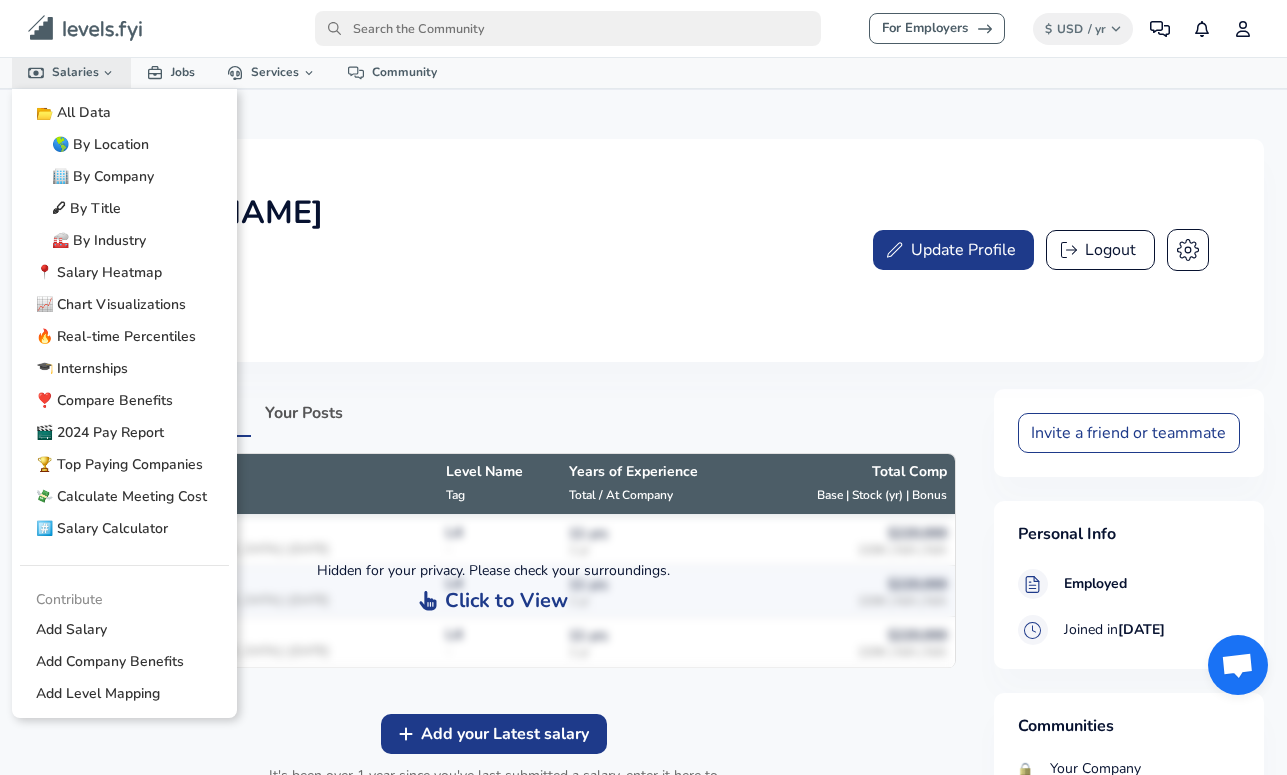 click on "Salaries" at bounding box center (72, 72) 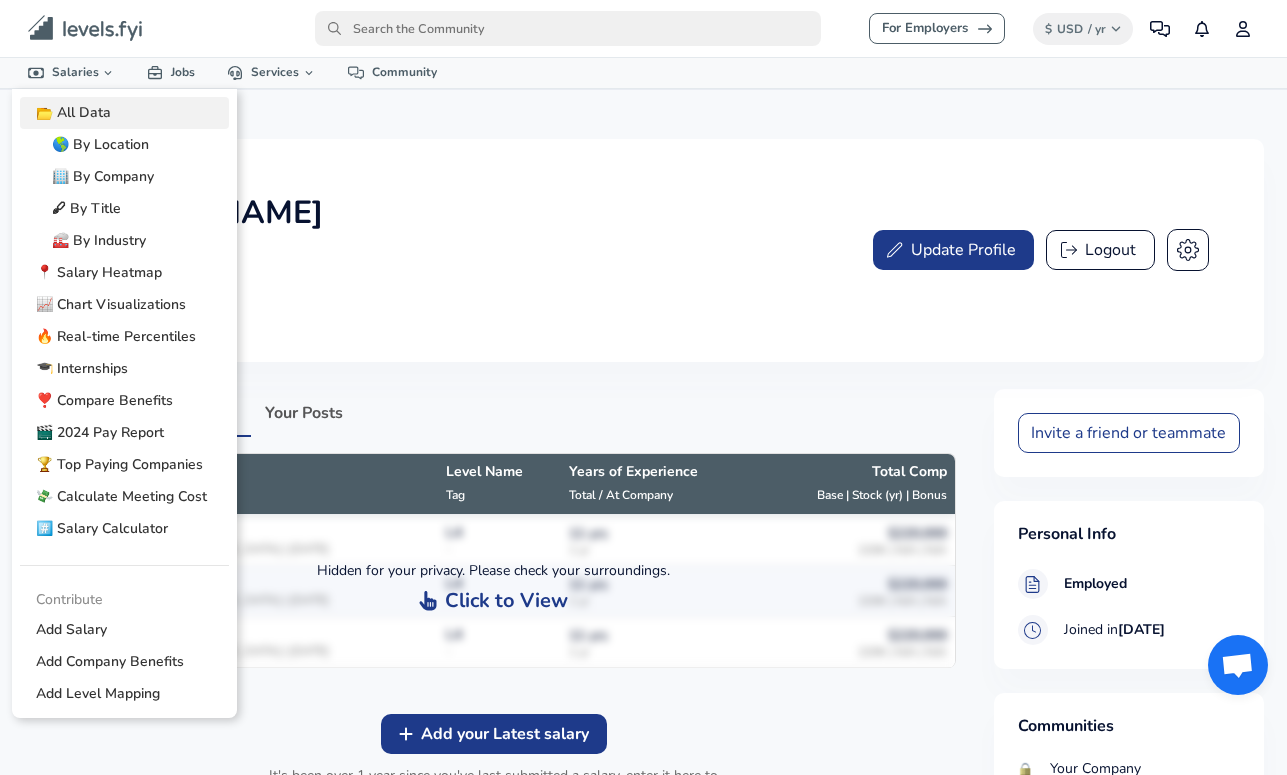 click on "📂   All Data" at bounding box center (124, 113) 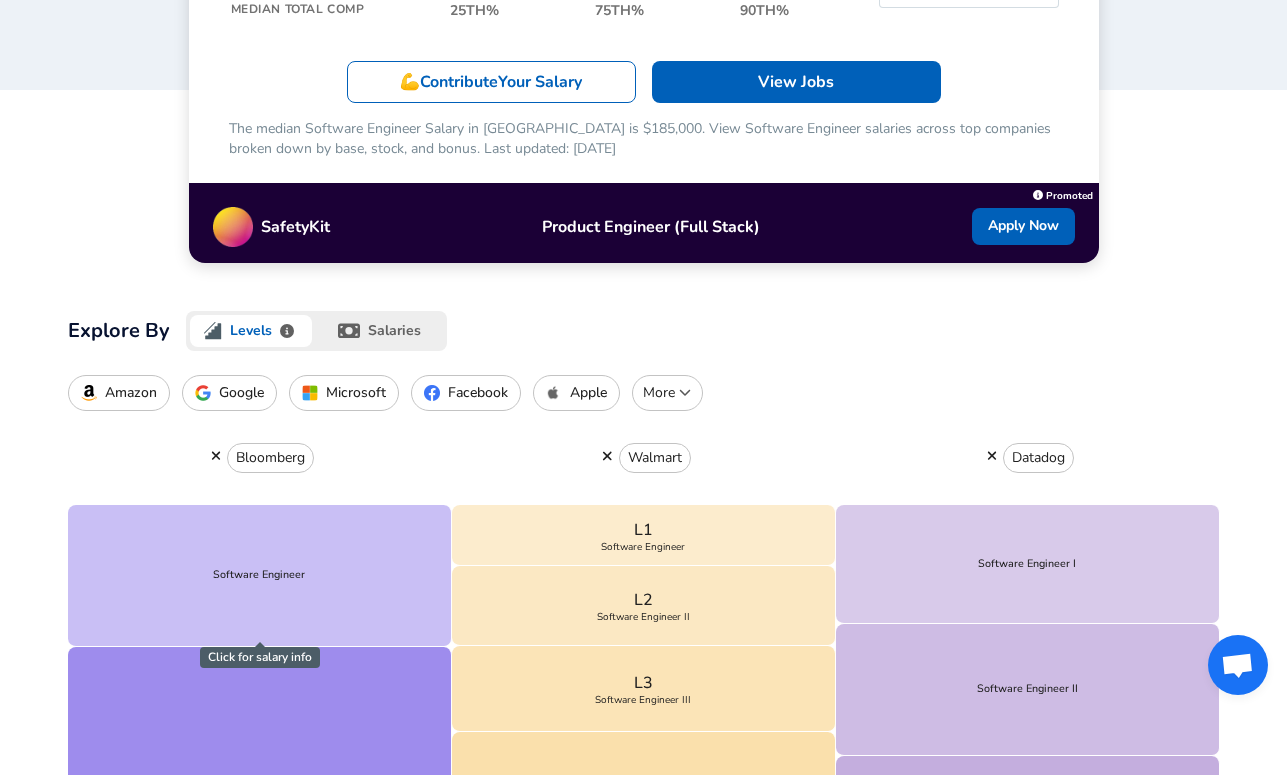 scroll, scrollTop: 372, scrollLeft: 0, axis: vertical 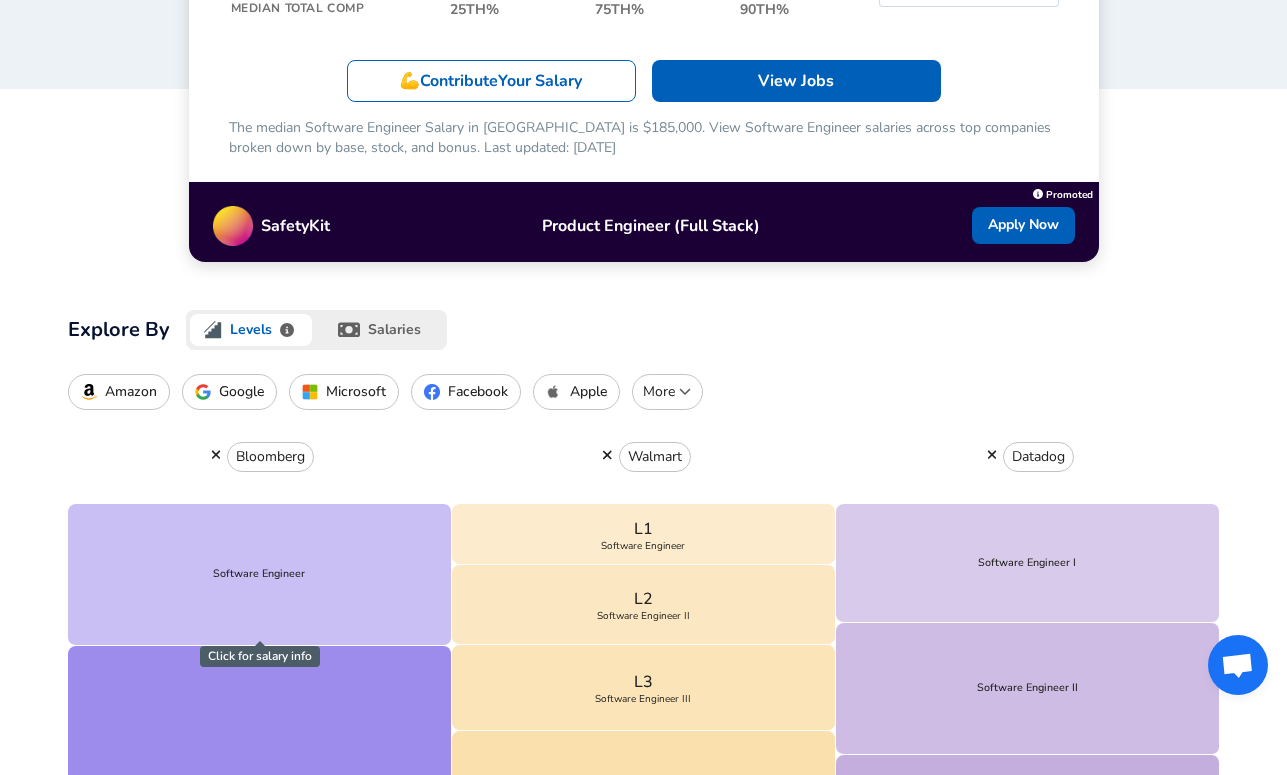 click on "salaries" at bounding box center [381, 330] 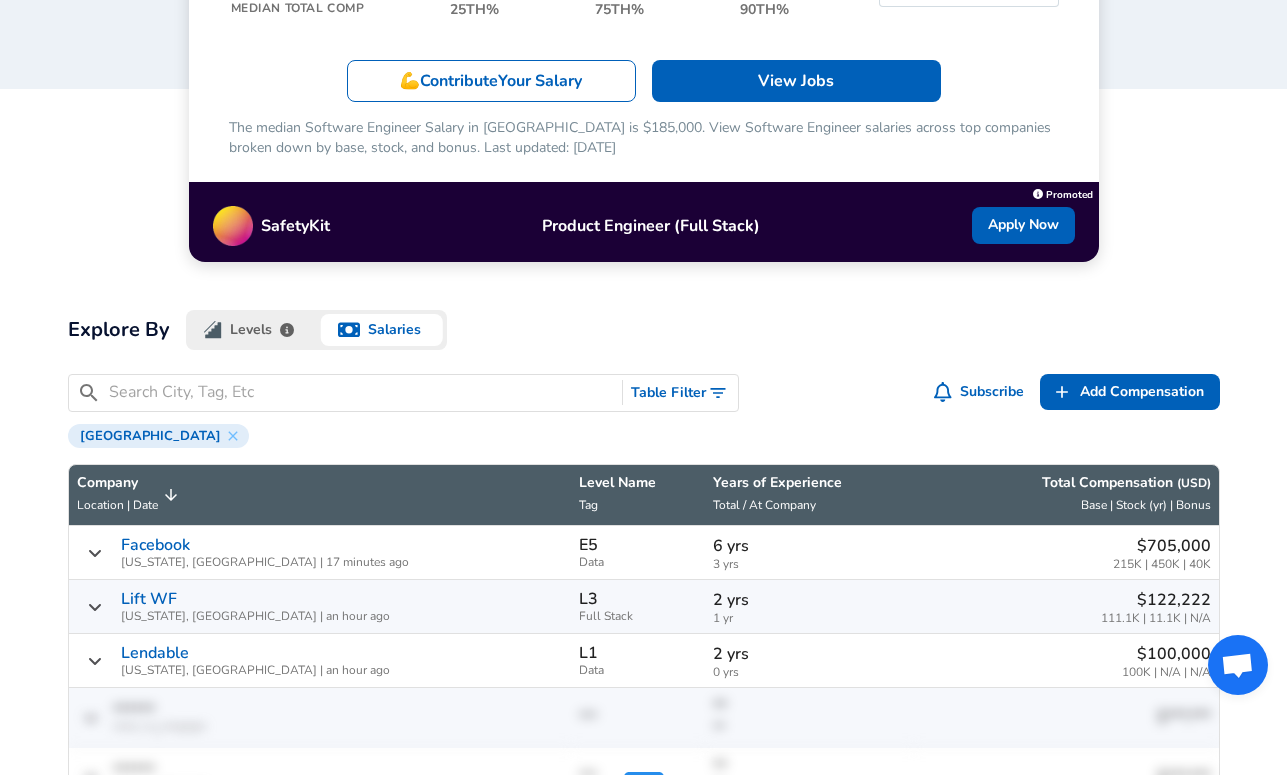 click at bounding box center [362, 392] 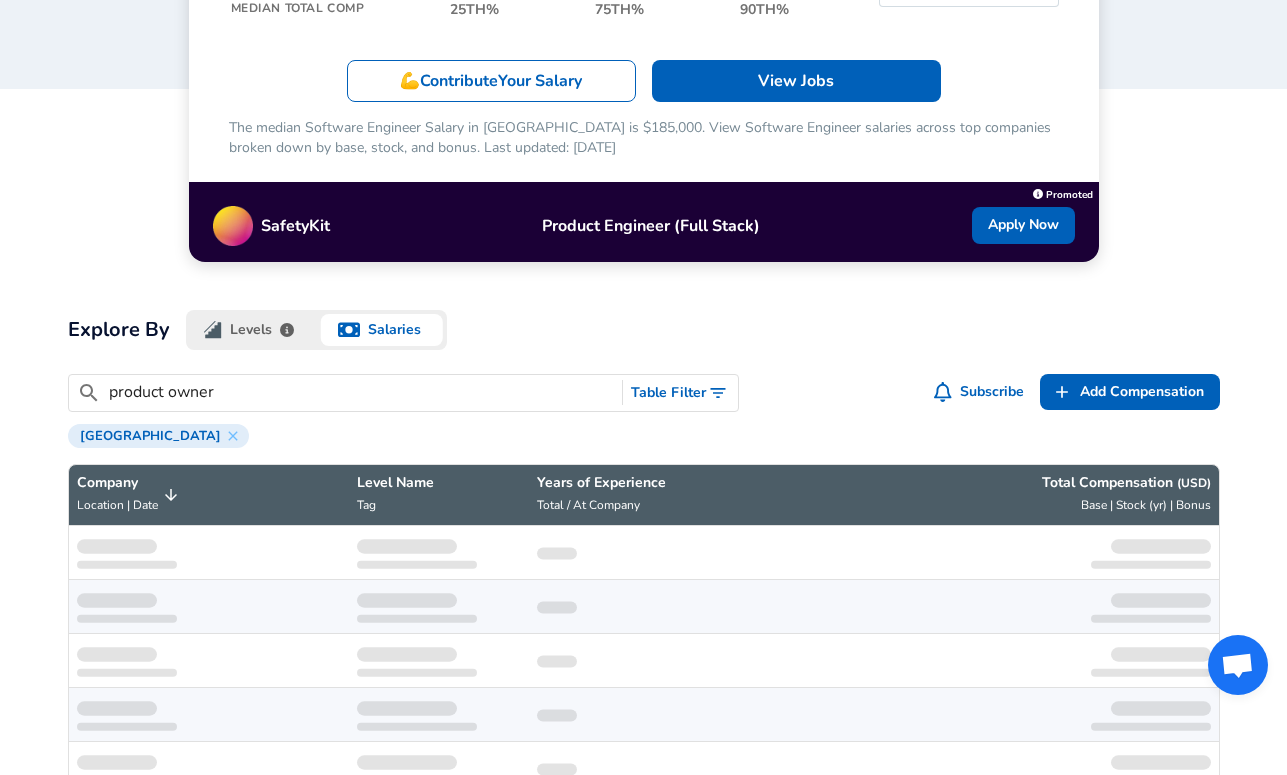 type on "product owner" 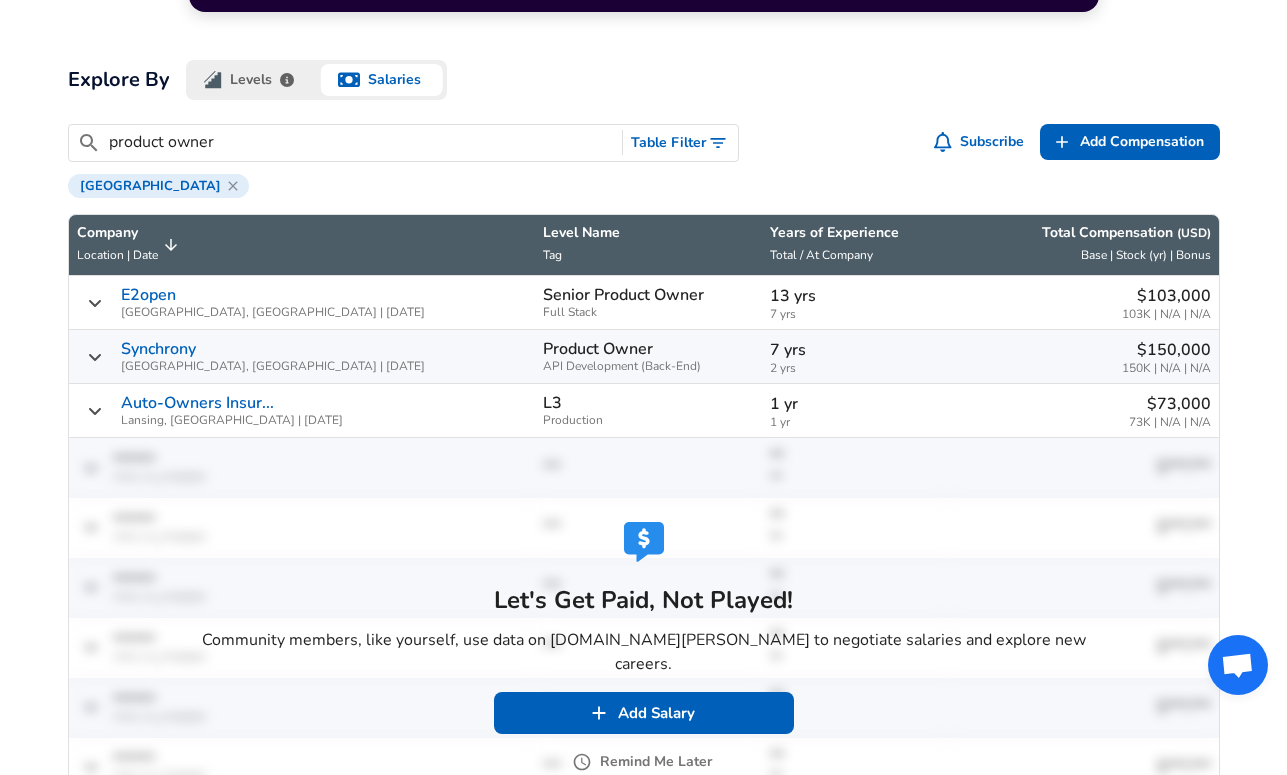 scroll, scrollTop: 638, scrollLeft: 0, axis: vertical 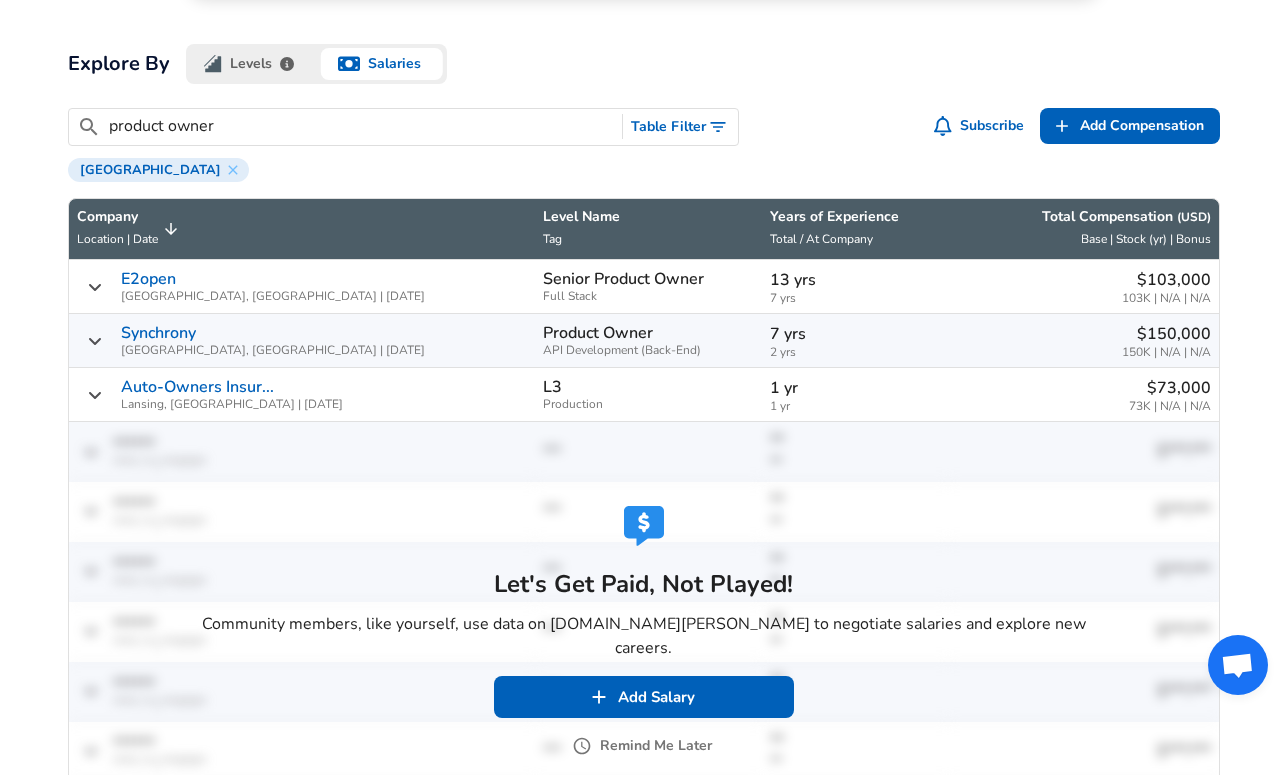 click on "Remind Me Later" at bounding box center [644, 746] 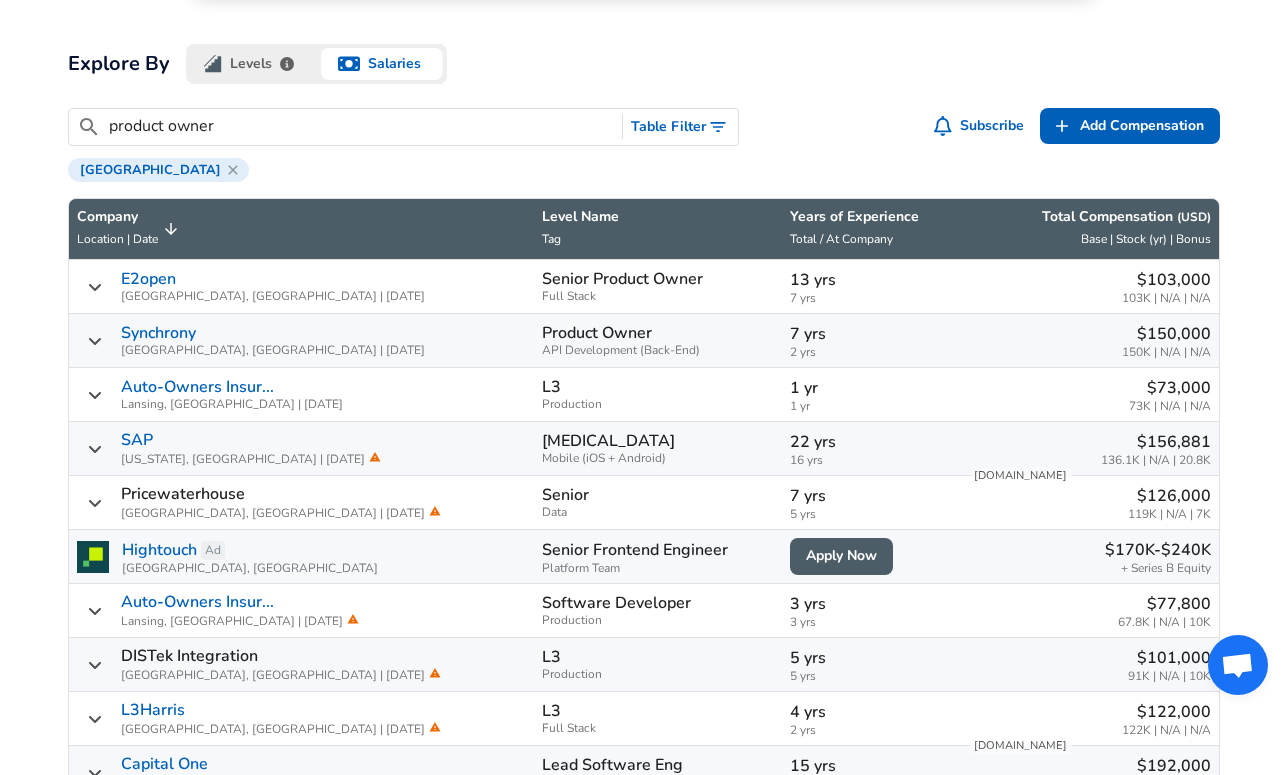 click 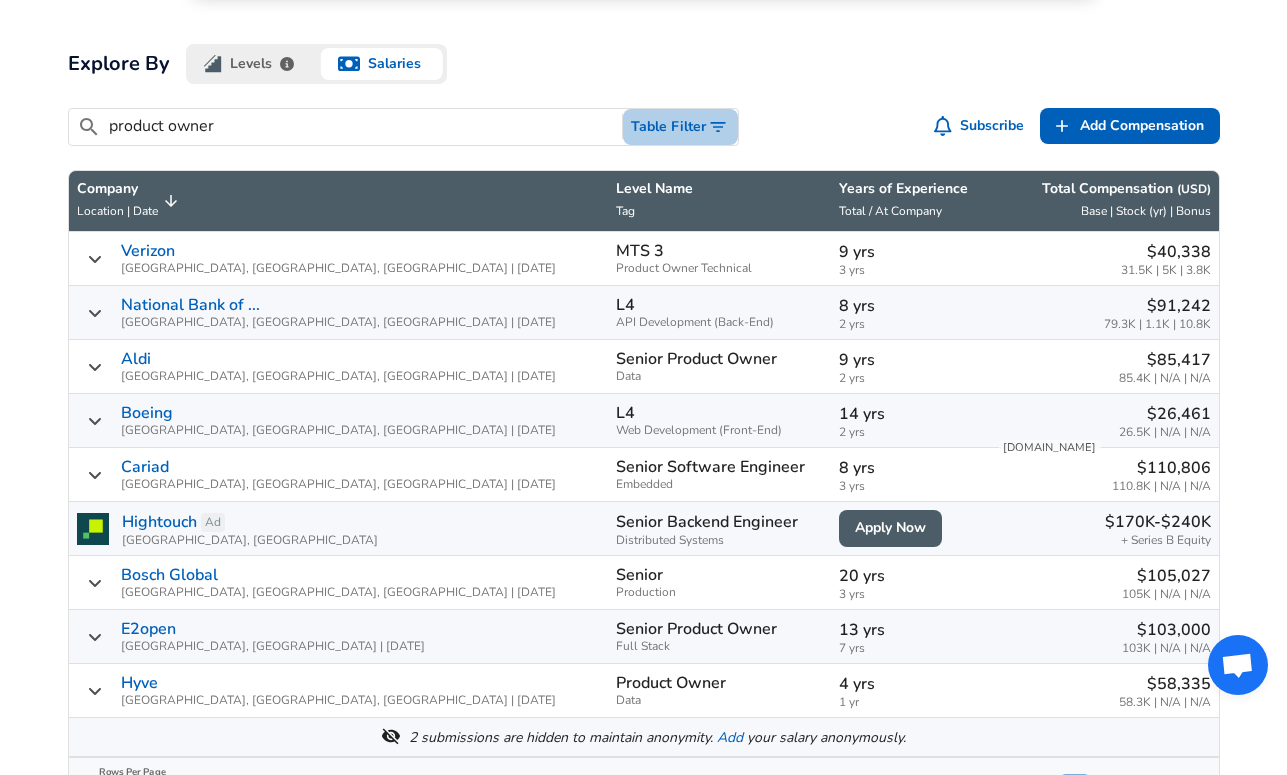 click on "Table Filter" at bounding box center [680, 127] 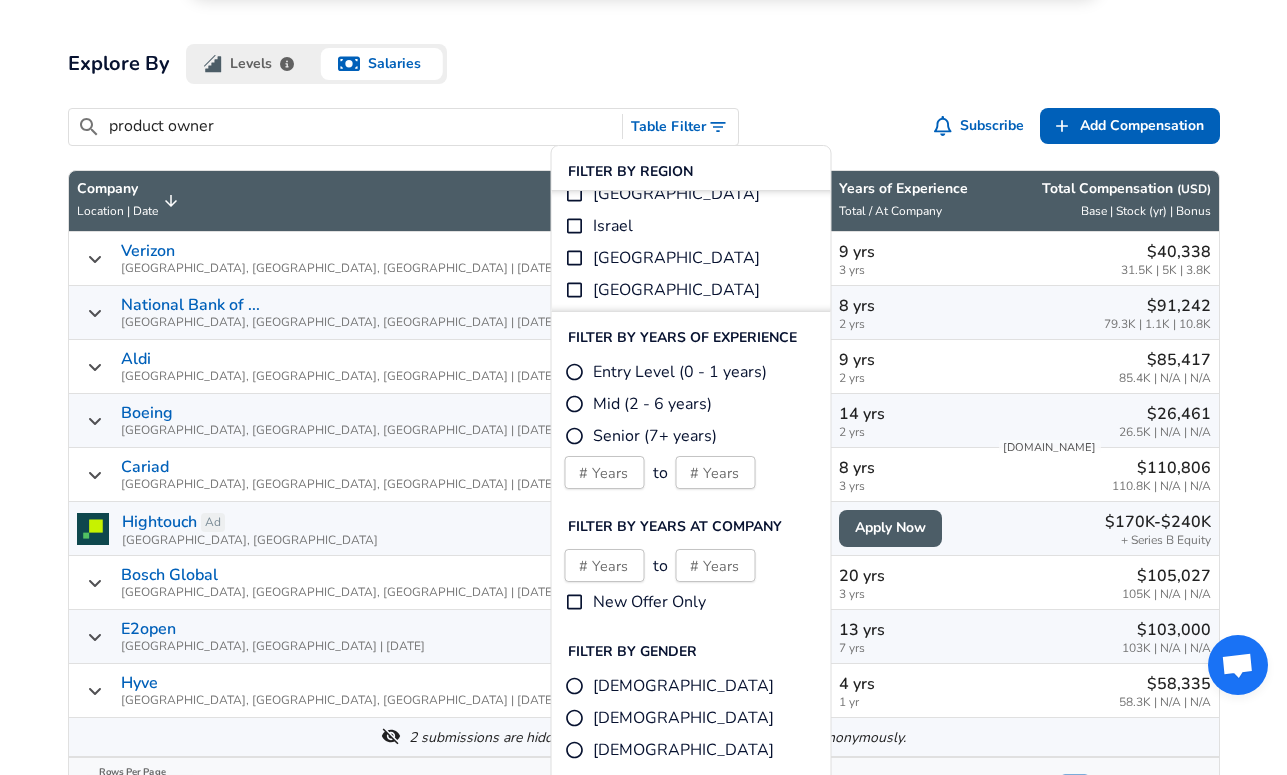 scroll, scrollTop: 403, scrollLeft: 0, axis: vertical 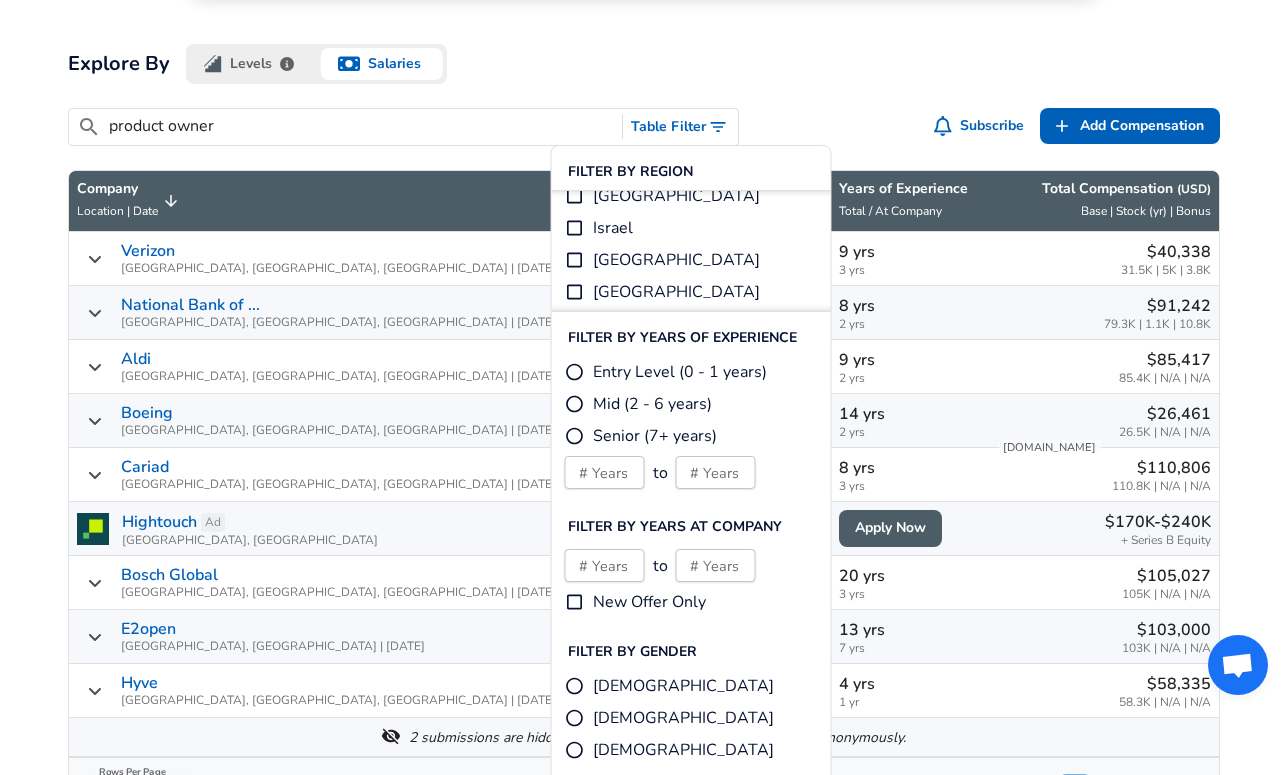 click on "[GEOGRAPHIC_DATA]" at bounding box center (575, 196) 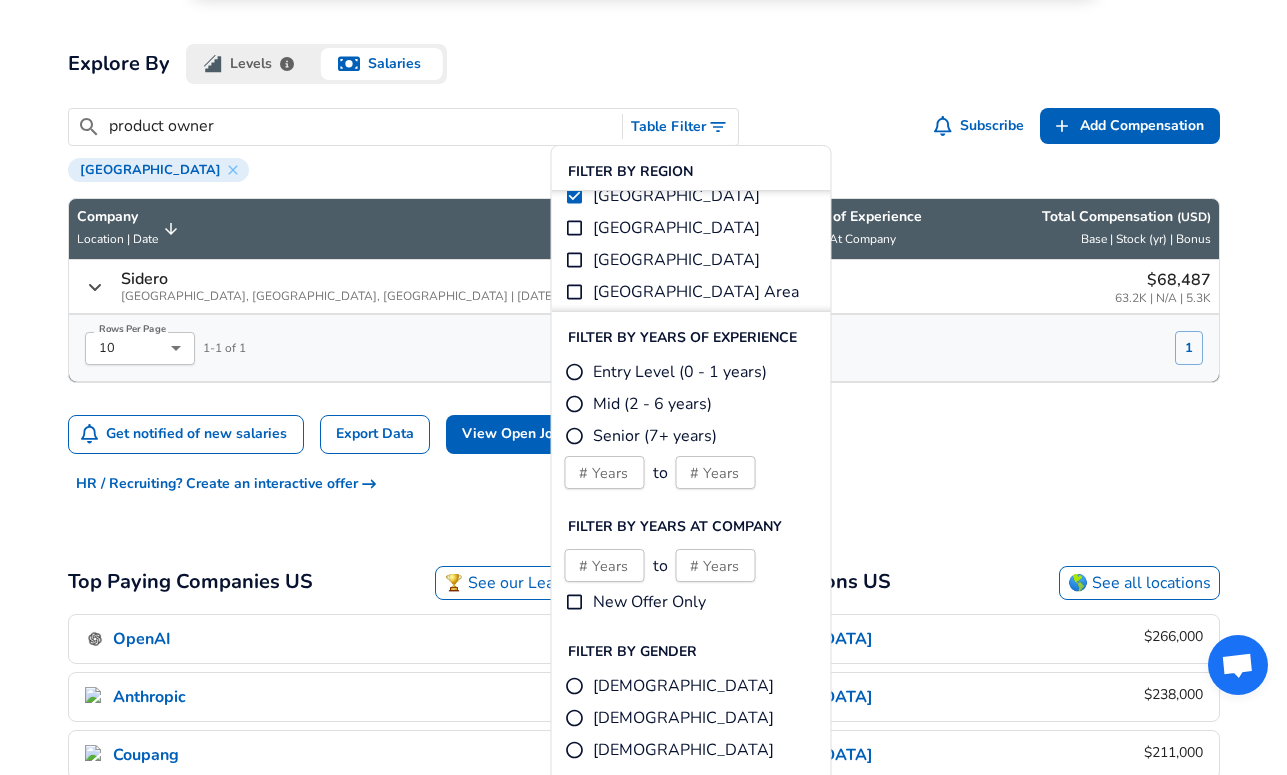 click on "For Employers $ USD / yr Change English (US) Change Community Notifications Profile All Data By Location By Company By Title Salary Calculator Chart Visualizations Verified Salaries Internships Negotiation Support Compare Benefits Who's Hiring 2024 Pay Report Top Paying Companies Integrate Blog Press Google Software Engineer Product Manager [US_STATE][GEOGRAPHIC_DATA] Area Data Scientist View Individual Data Points   Levels FYI Logo Salaries 📂   All Data 🌎   By Location 🏢   By Company 🖋    By Title 🏭️    By Industry 📍   Salary Heatmap 📈   Chart Visualizations 🔥   Real-time Percentiles 🎓   Internships ❣️   Compare Benefits 🎬   2024 Pay Report 🏆   Top Paying Companies 💸   Calculate Meeting Cost #️⃣   Salary Calculator Contribute Add Salary Add Company Benefits Add Level Mapping Jobs Services Candidate Services 💵  Negotiation Coaching 📄  Resume Review 🎁  Gift a Resume Review For Employers Interactive Offers Real-time Percentiles  🔥 Compensation Benchmarking Community" at bounding box center (643, 1340) 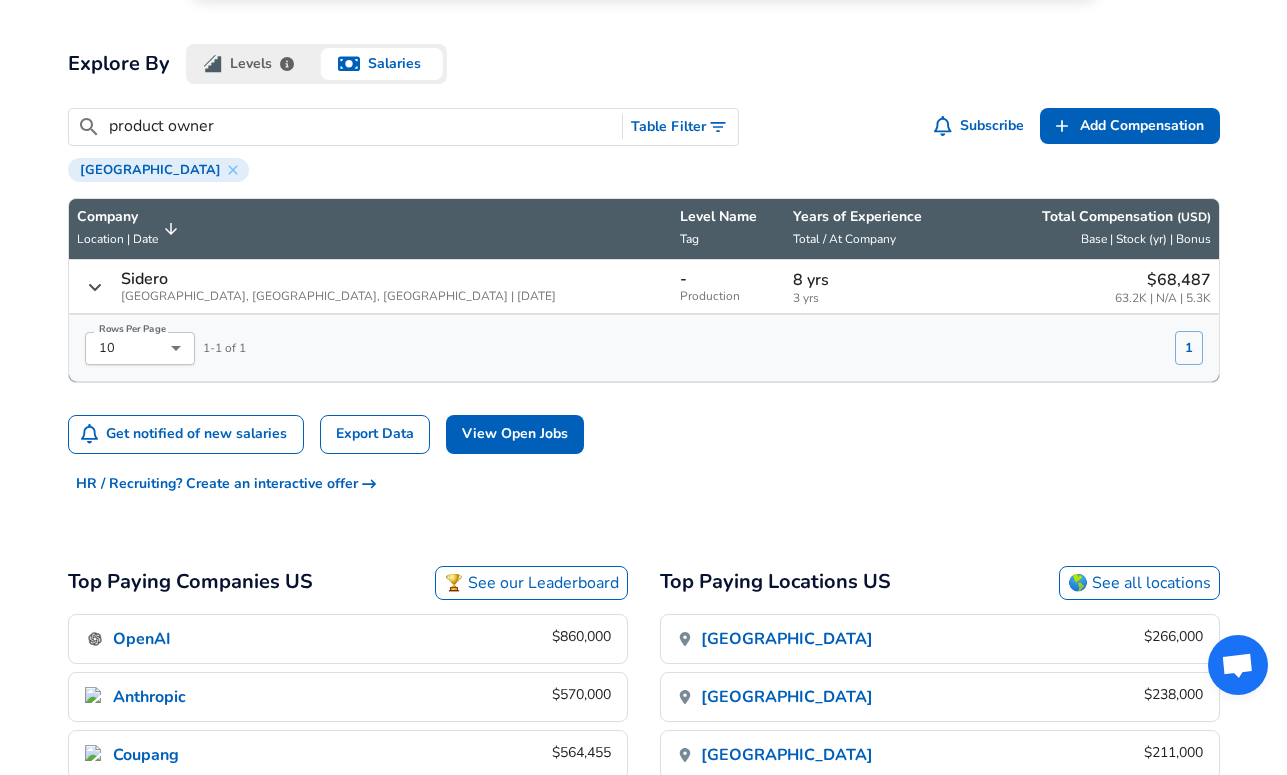 click on "product owner" at bounding box center (362, 126) 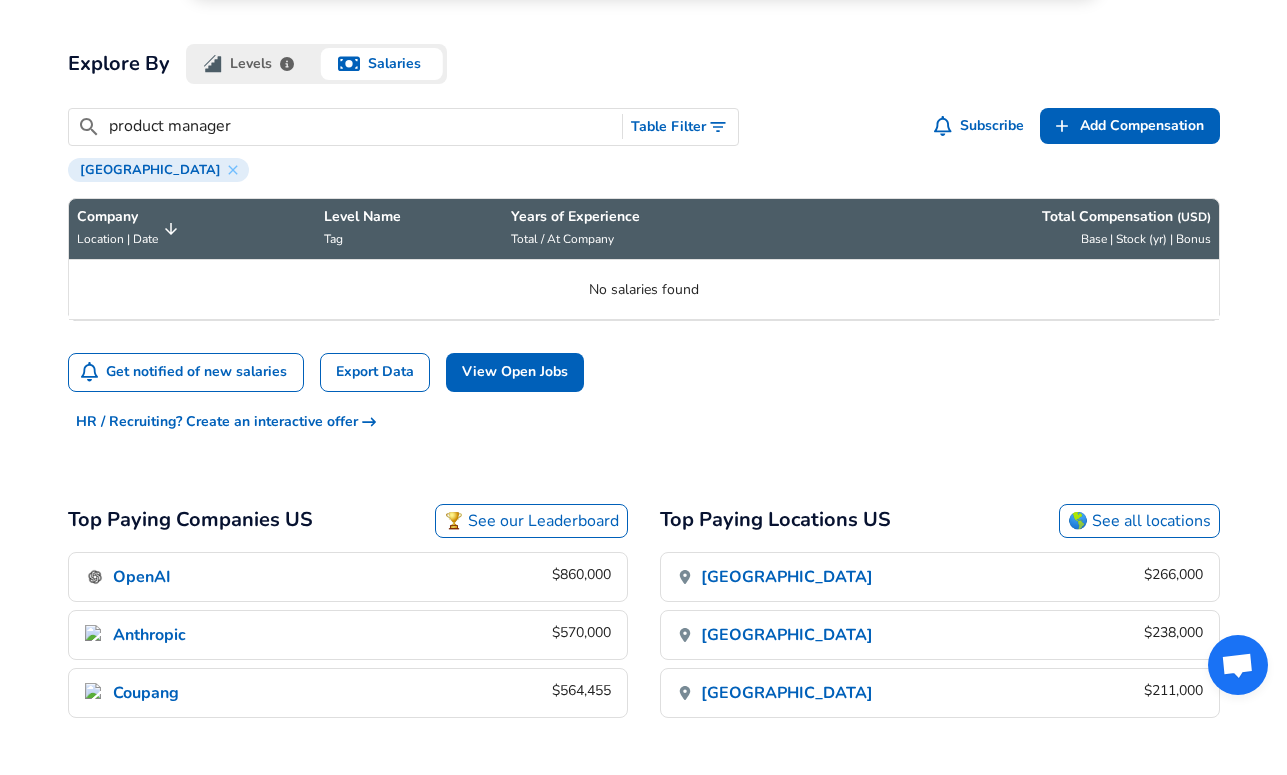 click on "product manager" at bounding box center [362, 126] 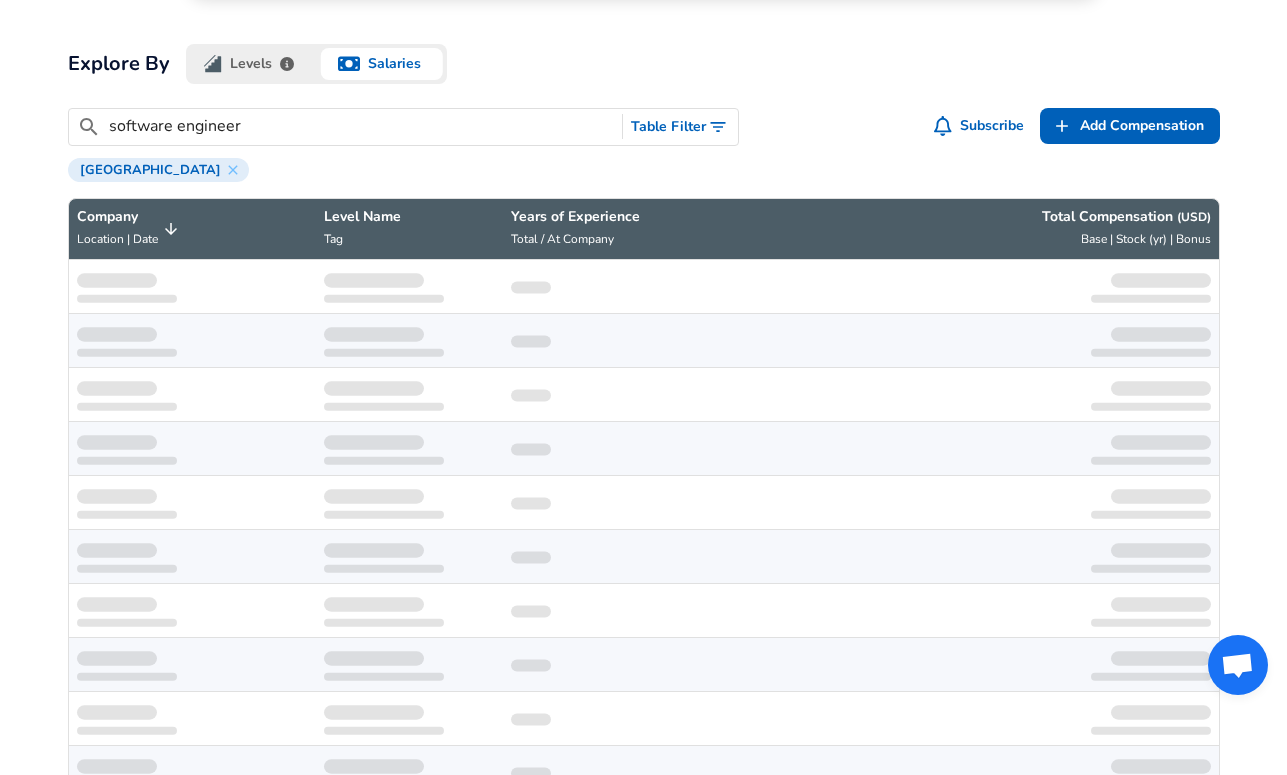 type on "software engineer" 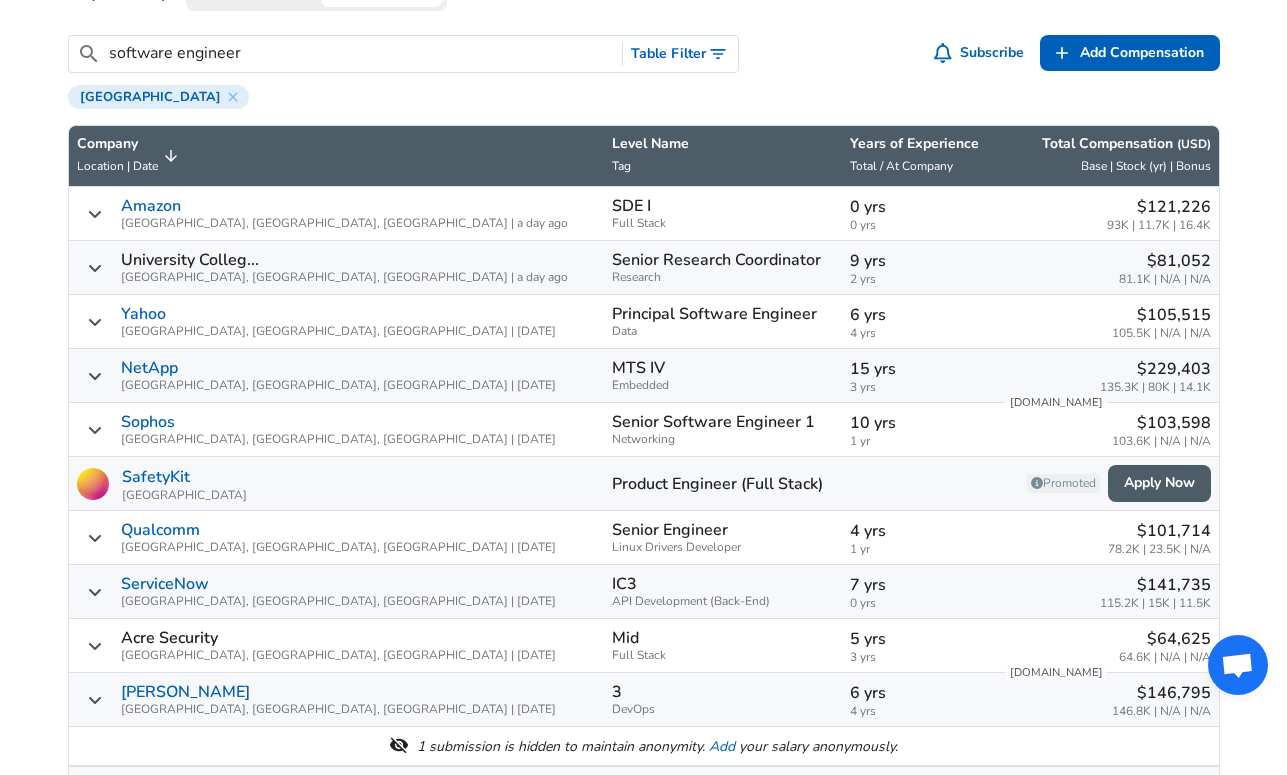 scroll, scrollTop: 713, scrollLeft: 0, axis: vertical 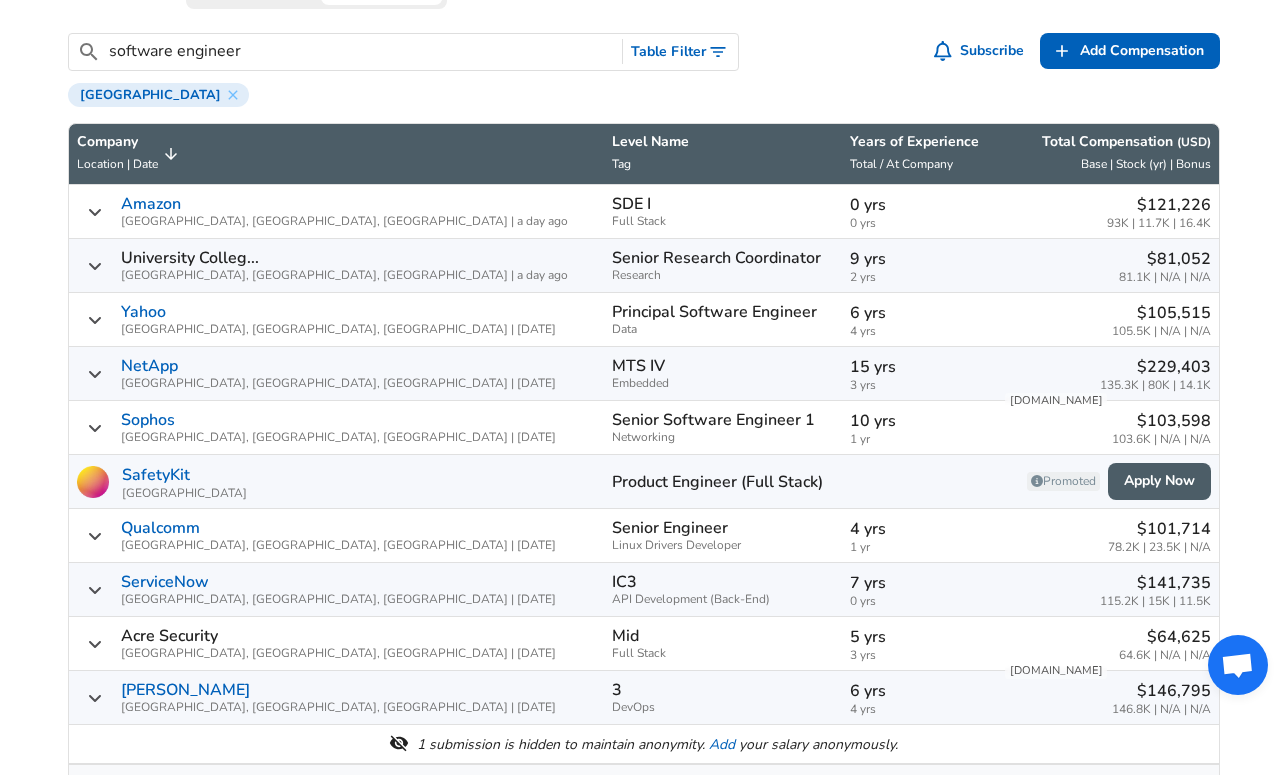 click on "Location | Date" at bounding box center [117, 164] 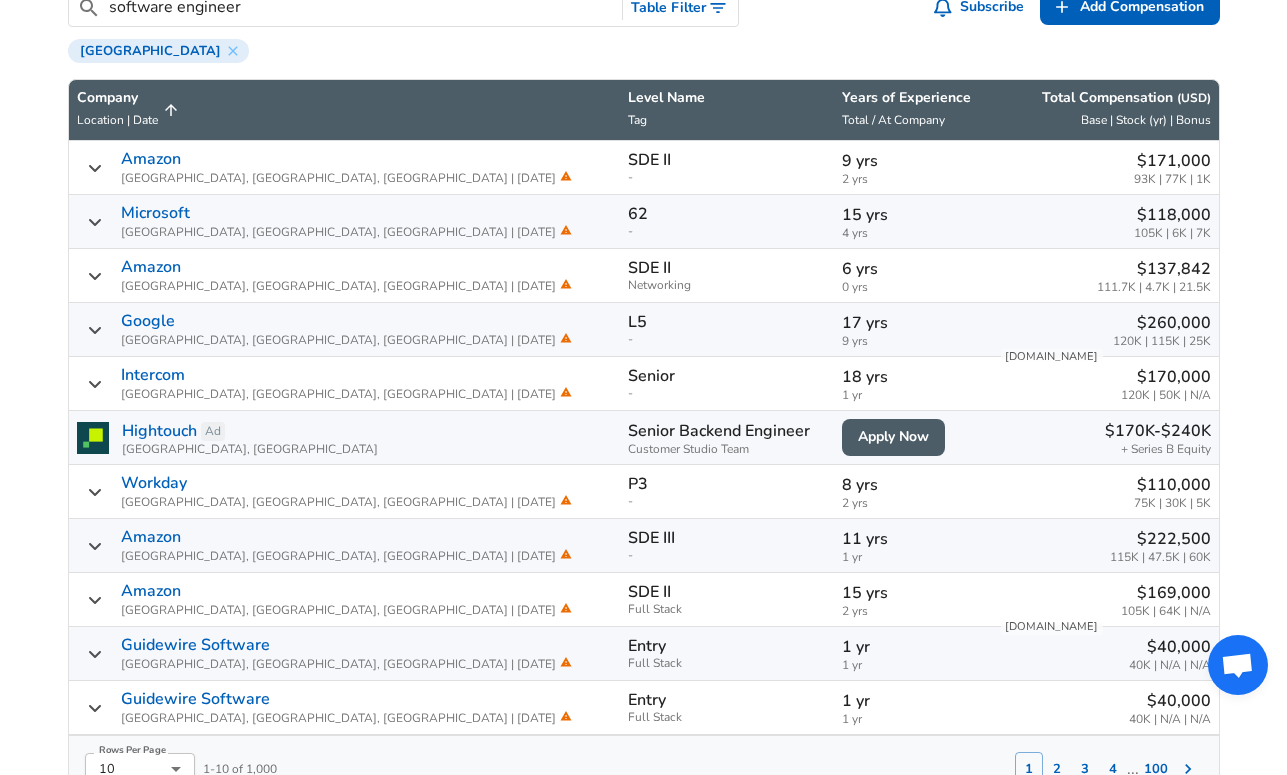 scroll, scrollTop: 758, scrollLeft: 0, axis: vertical 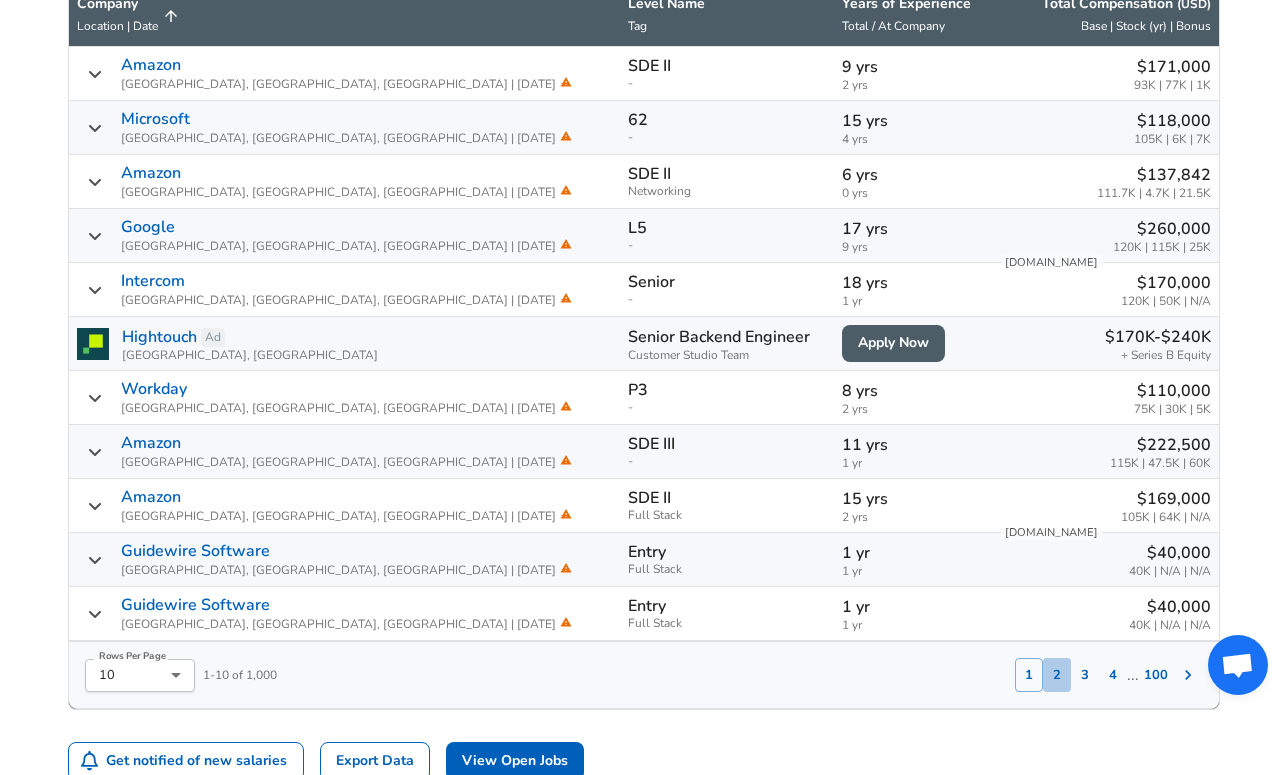 click on "2" at bounding box center [1057, 675] 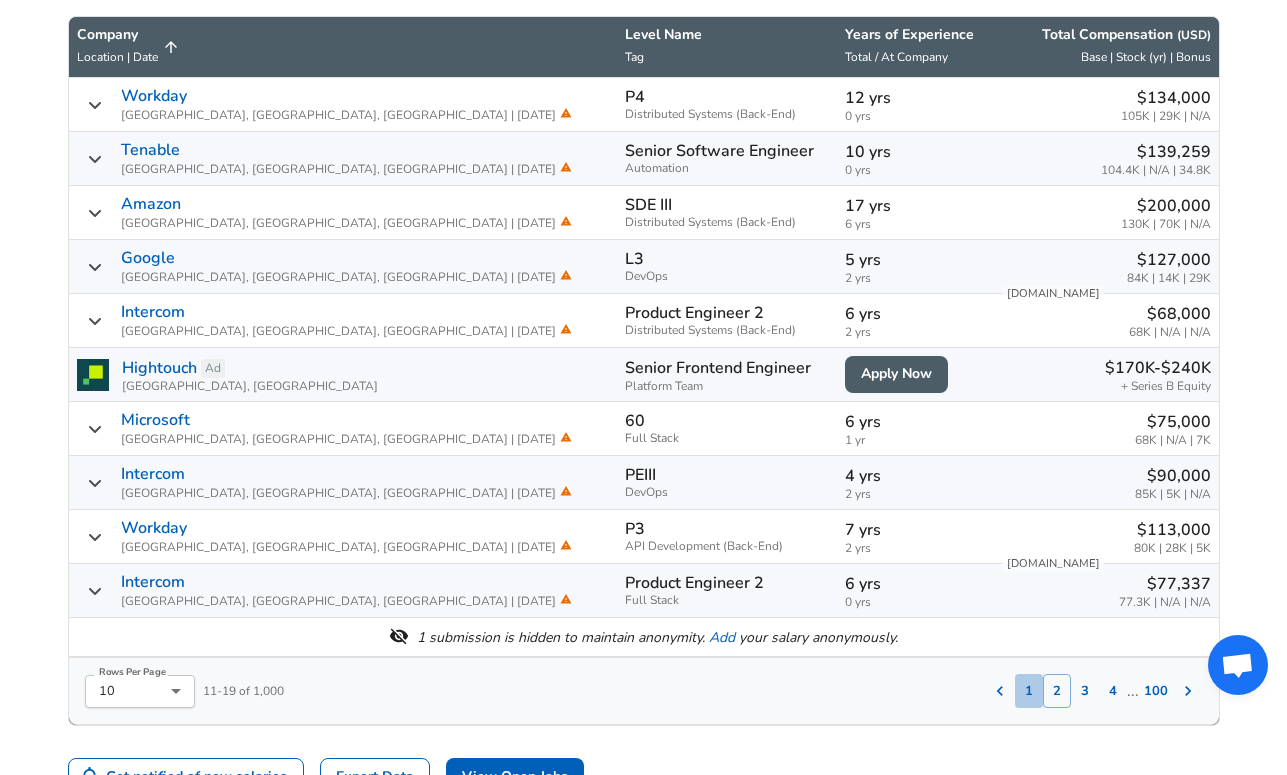 click on "1" at bounding box center [1029, 691] 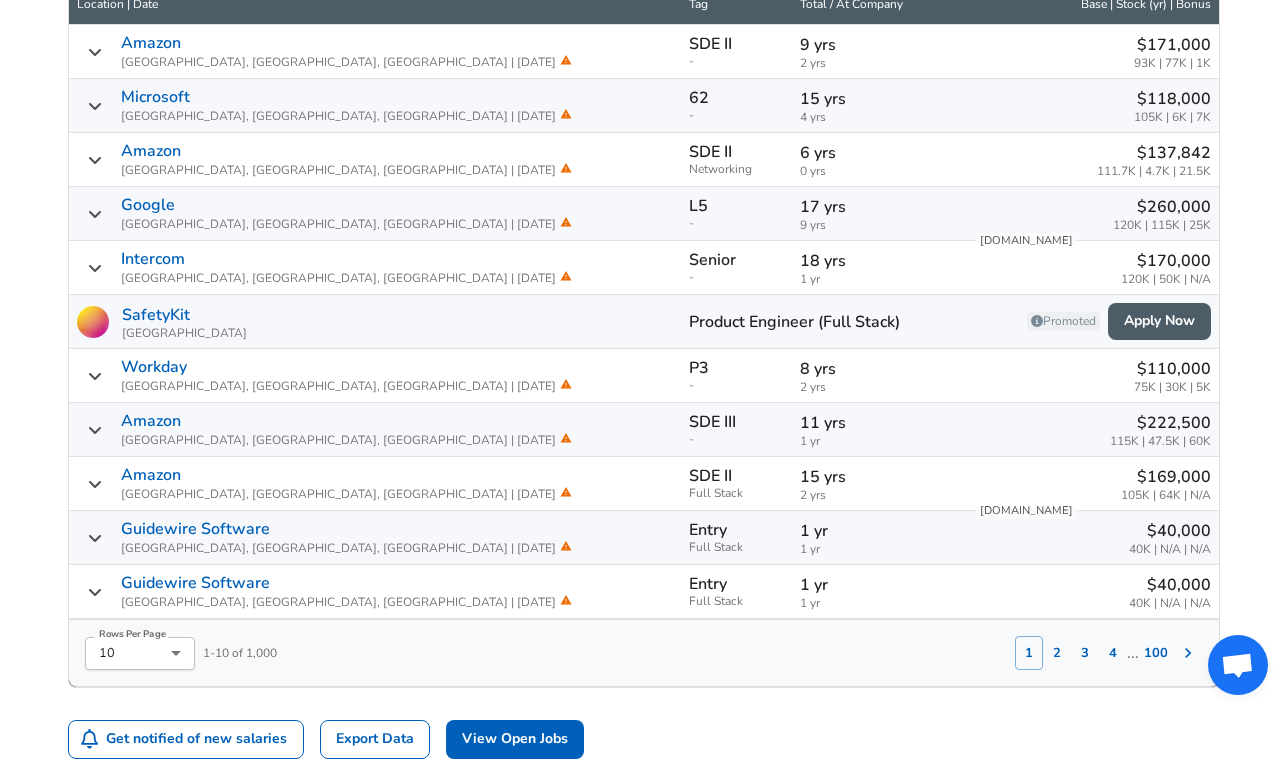 click on "2" at bounding box center (1057, 653) 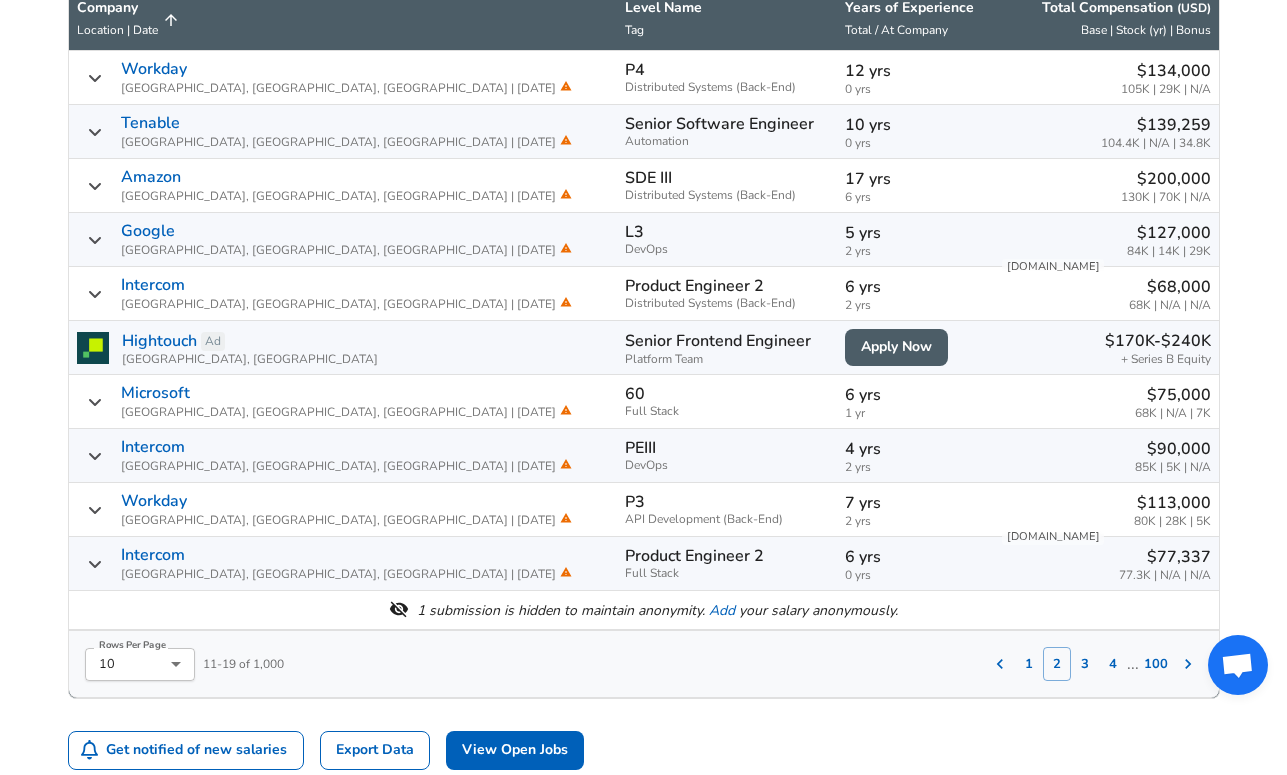 scroll, scrollTop: 820, scrollLeft: 0, axis: vertical 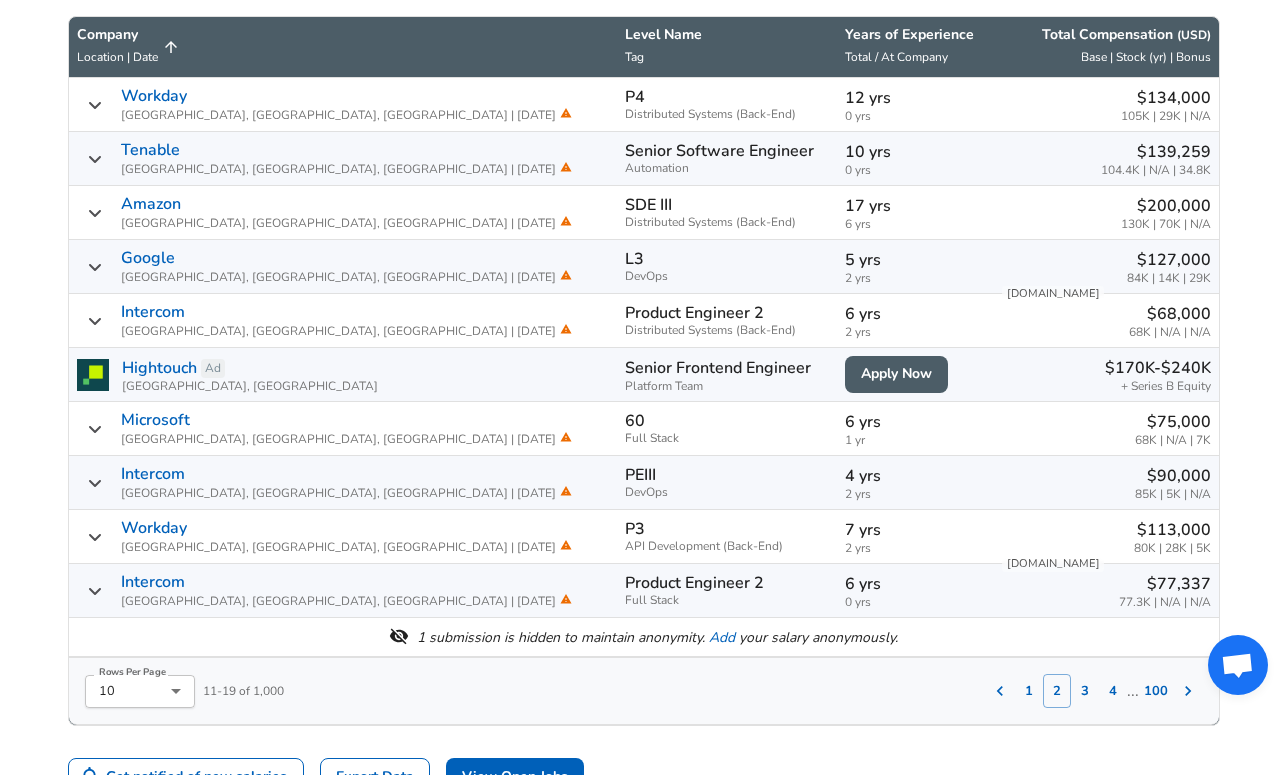 click on "3" at bounding box center (1085, 691) 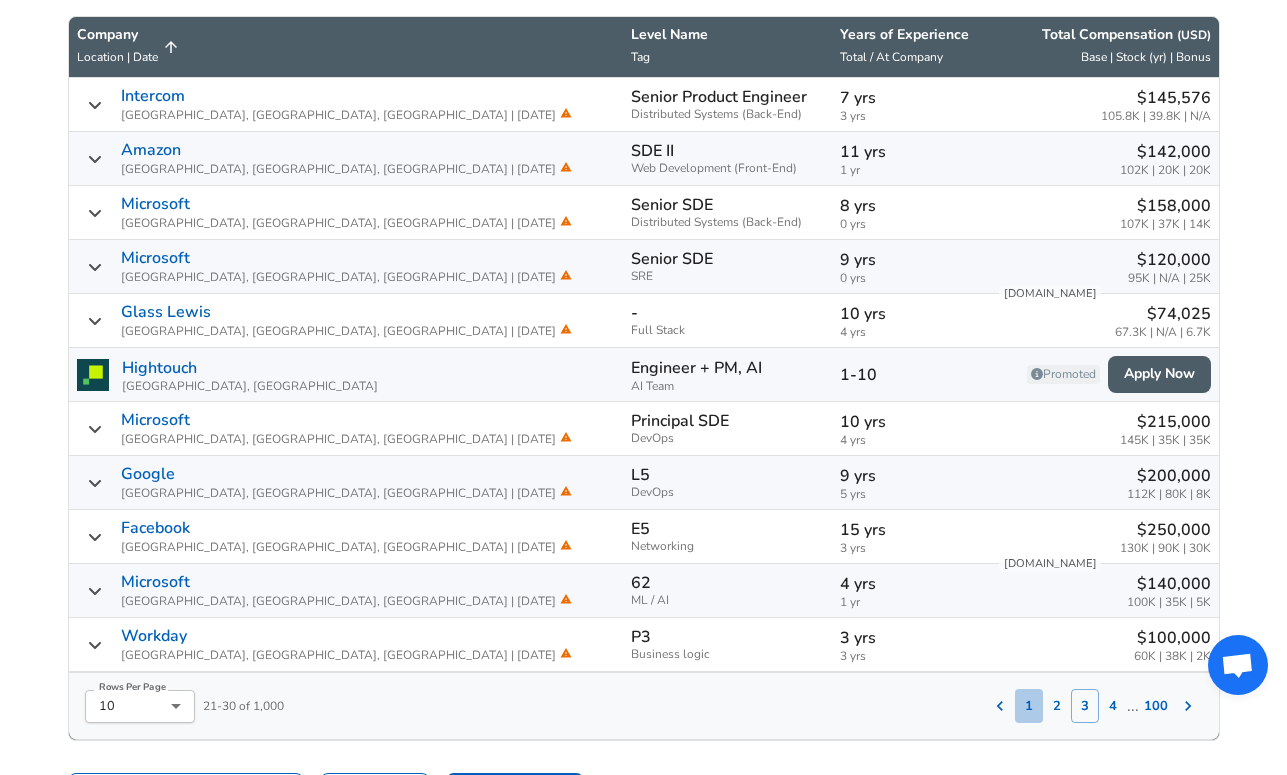 click on "1" at bounding box center [1029, 706] 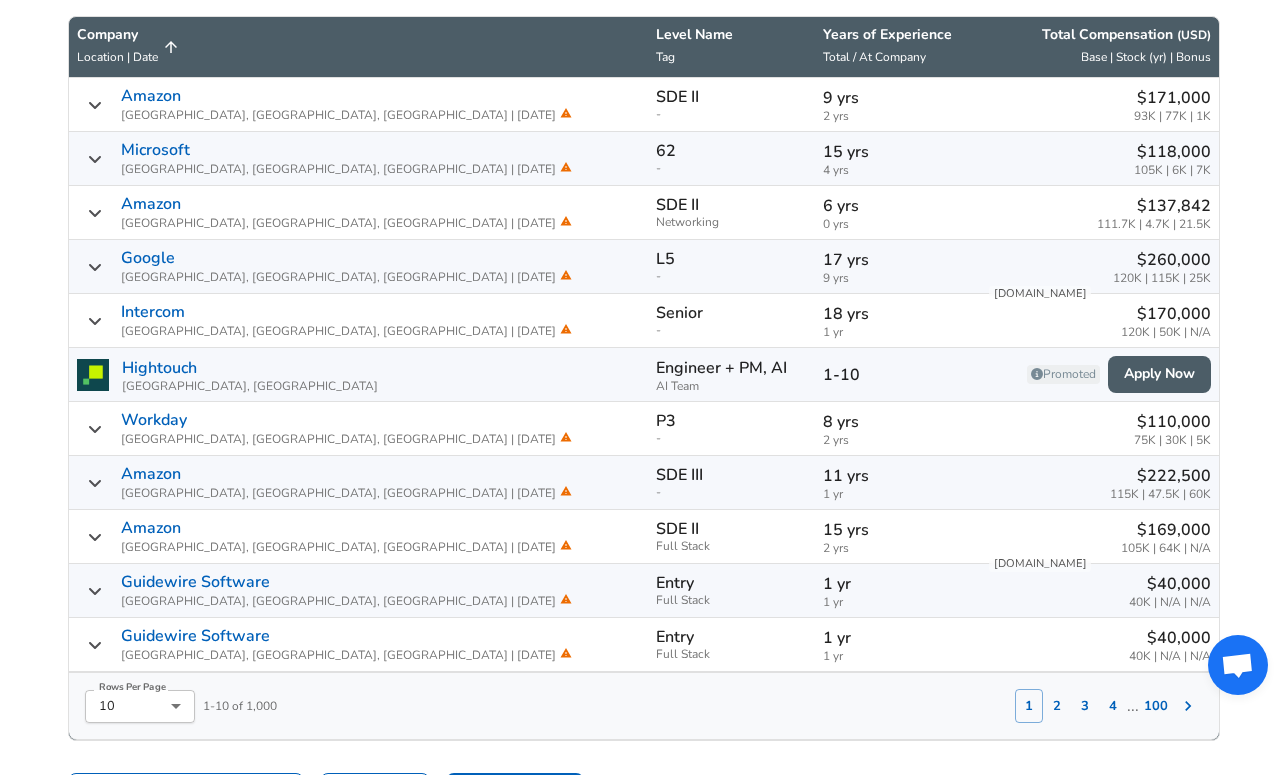 click on "2" at bounding box center [1057, 706] 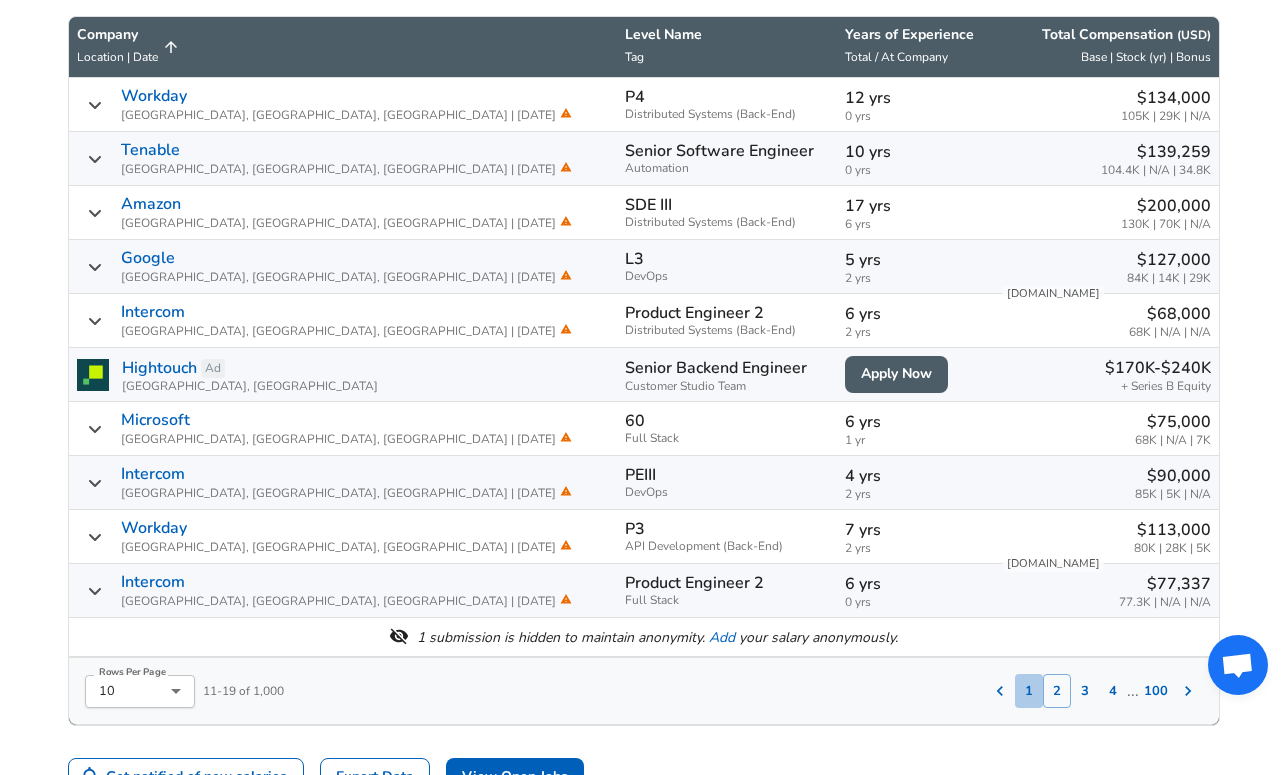 click on "1" at bounding box center (1029, 691) 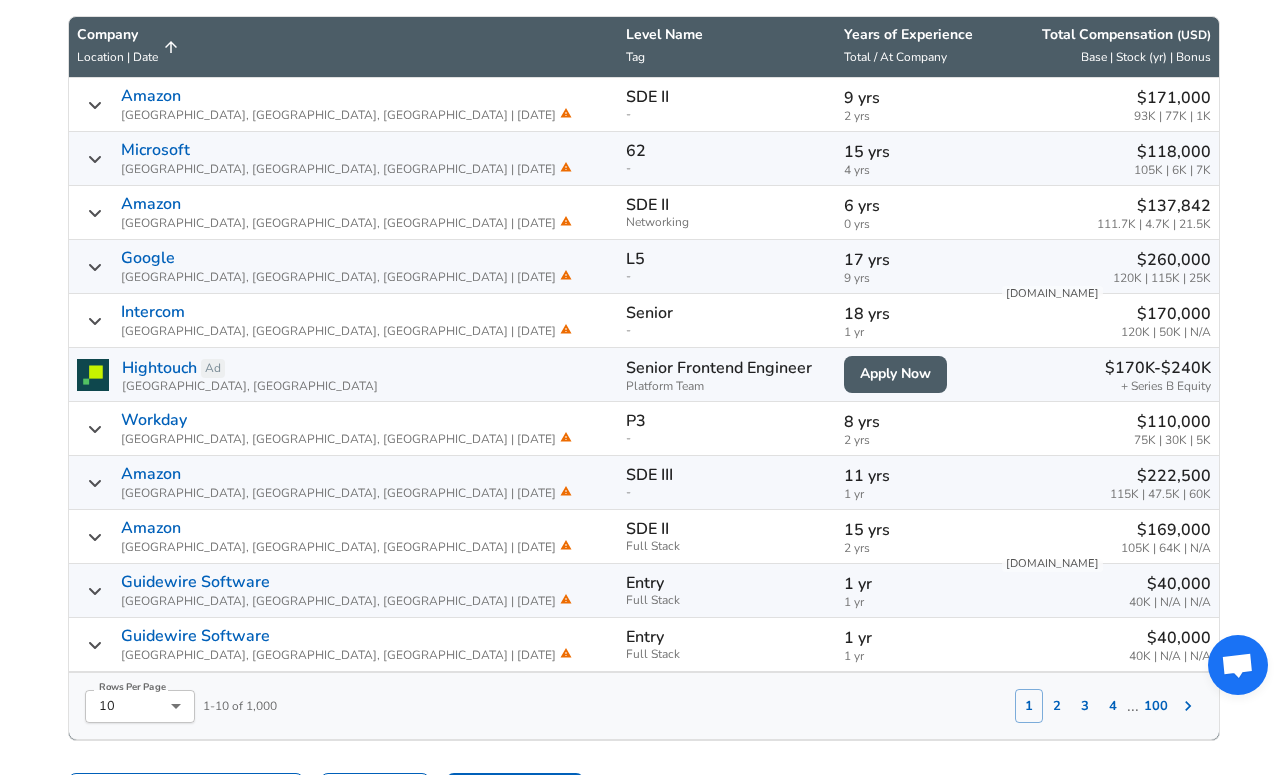 click on "2" at bounding box center [1057, 706] 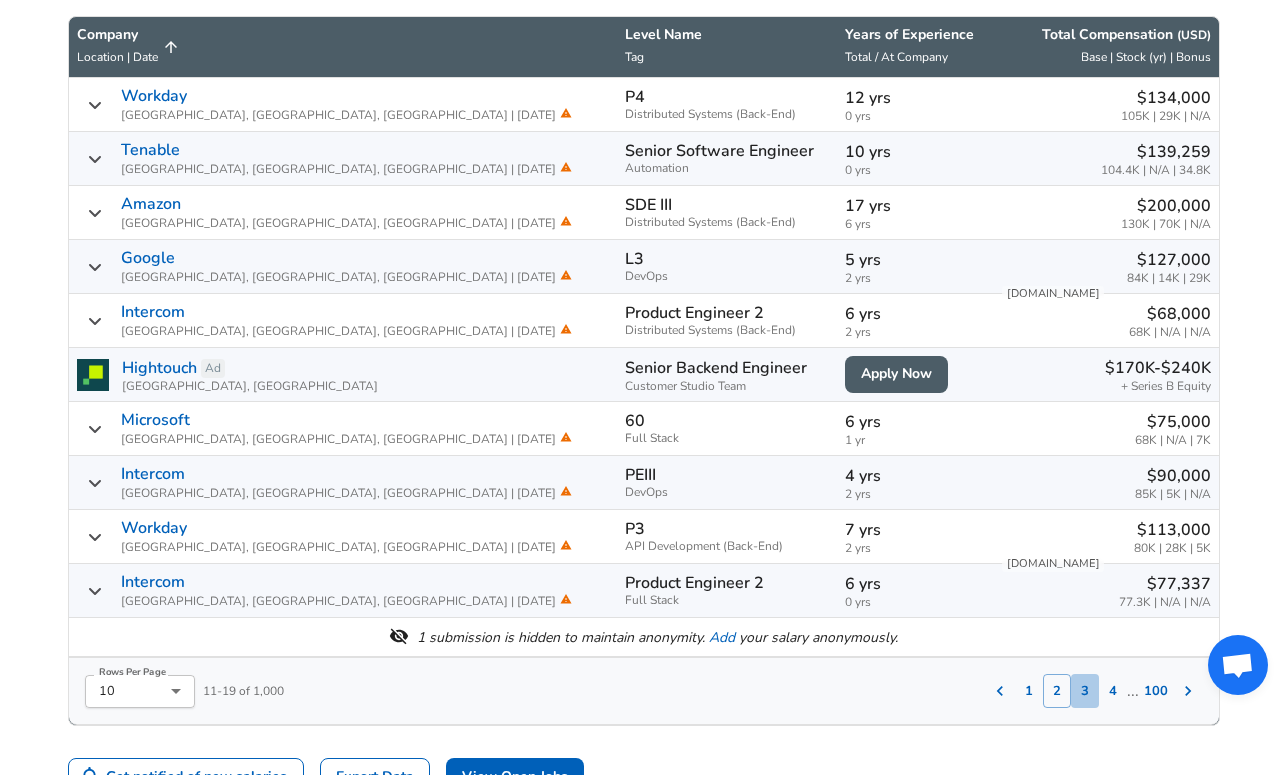 click on "3" at bounding box center (1085, 691) 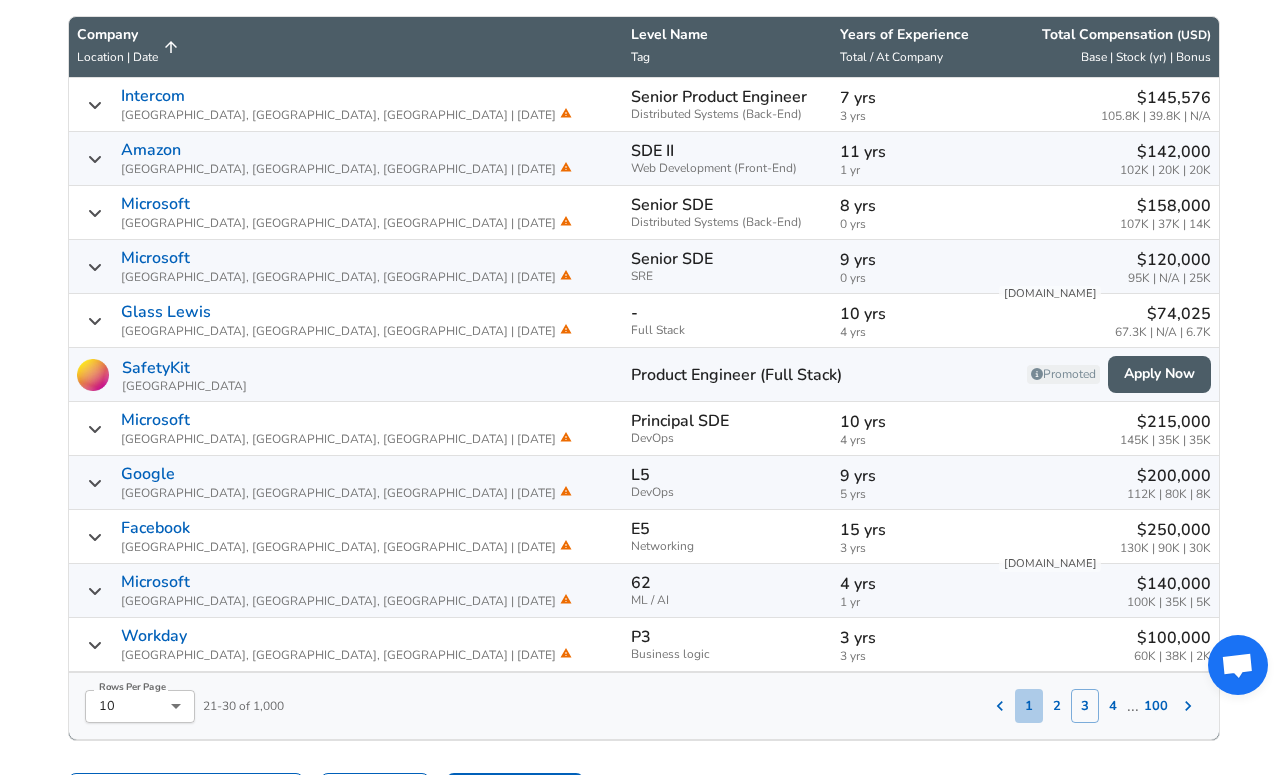click on "1" at bounding box center [1029, 706] 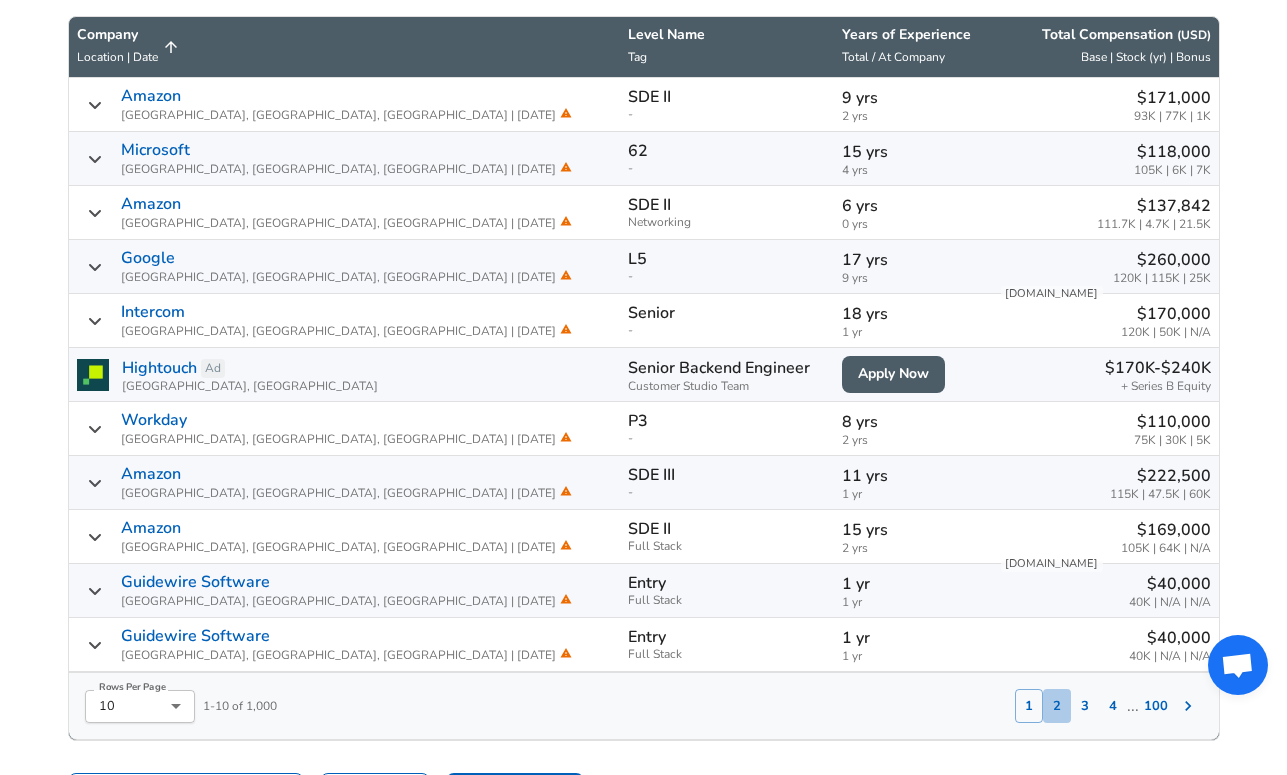 click on "2" at bounding box center [1057, 706] 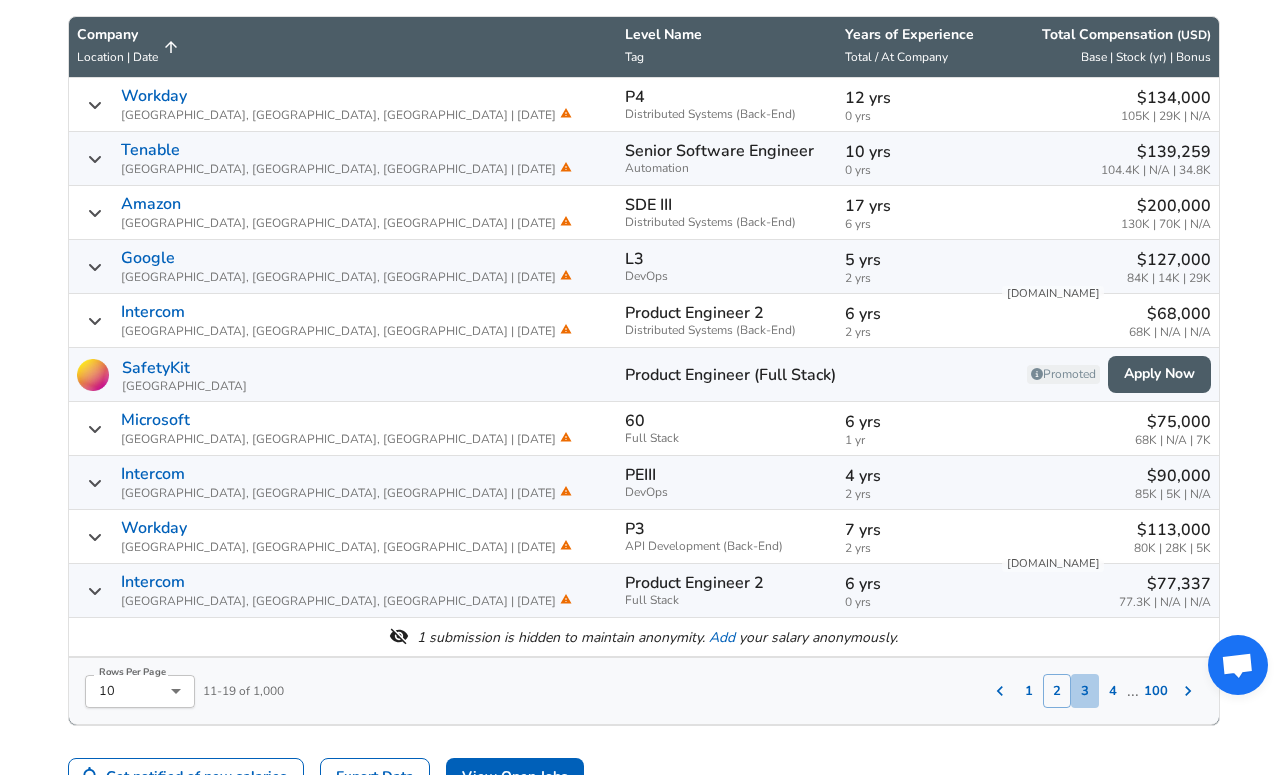 click on "3" at bounding box center (1085, 691) 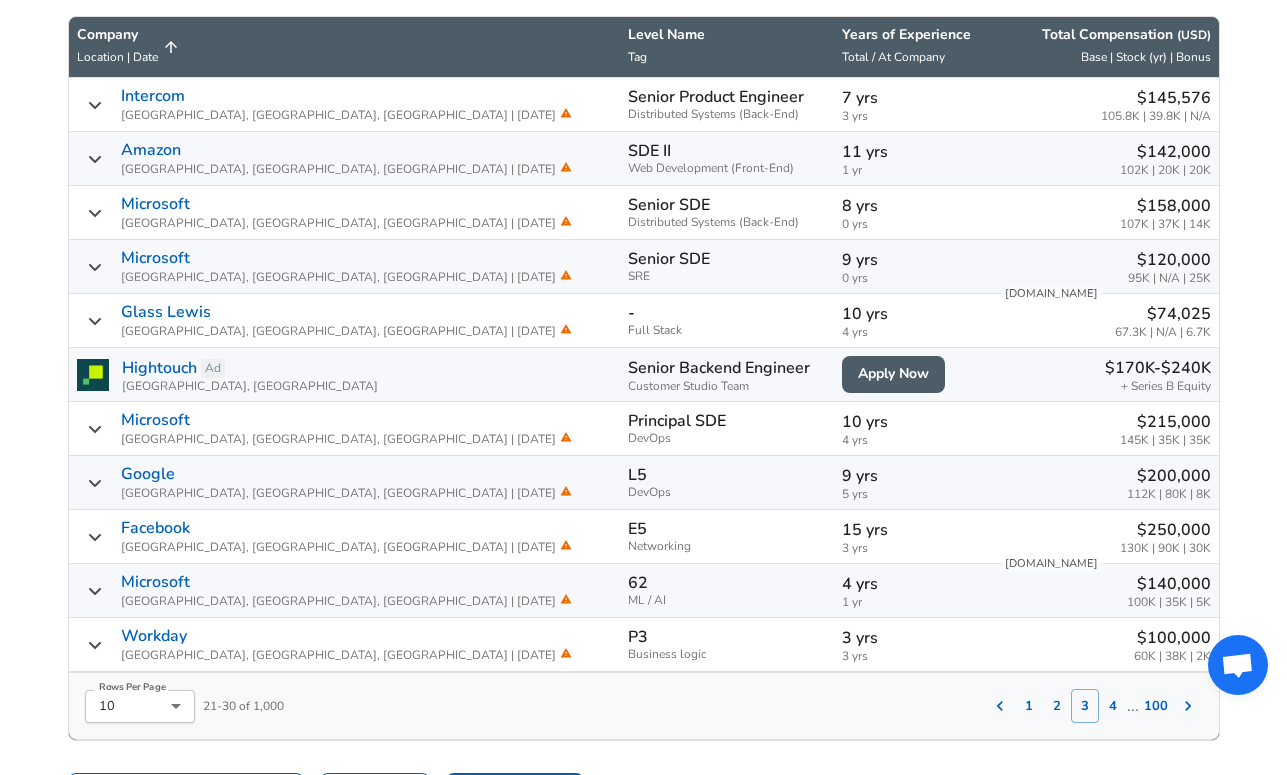 click on "4" at bounding box center (1113, 706) 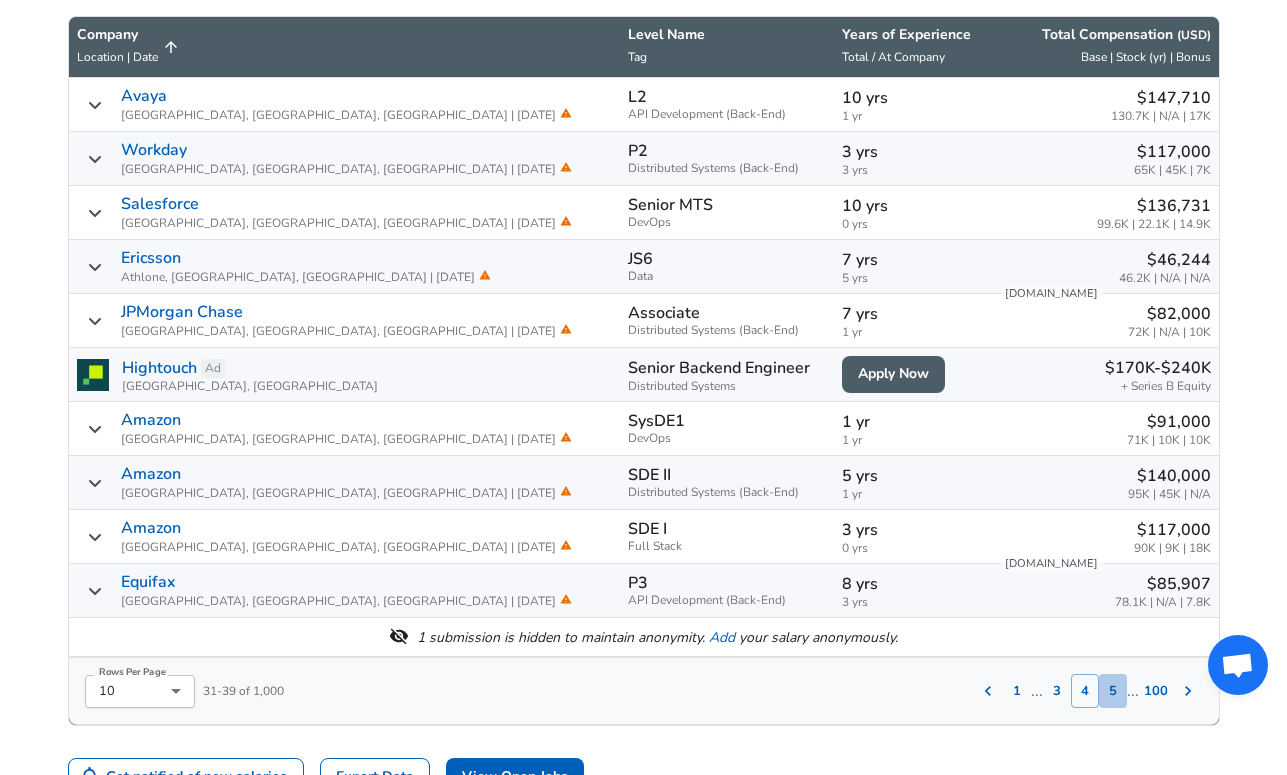 click on "5" at bounding box center [1113, 691] 